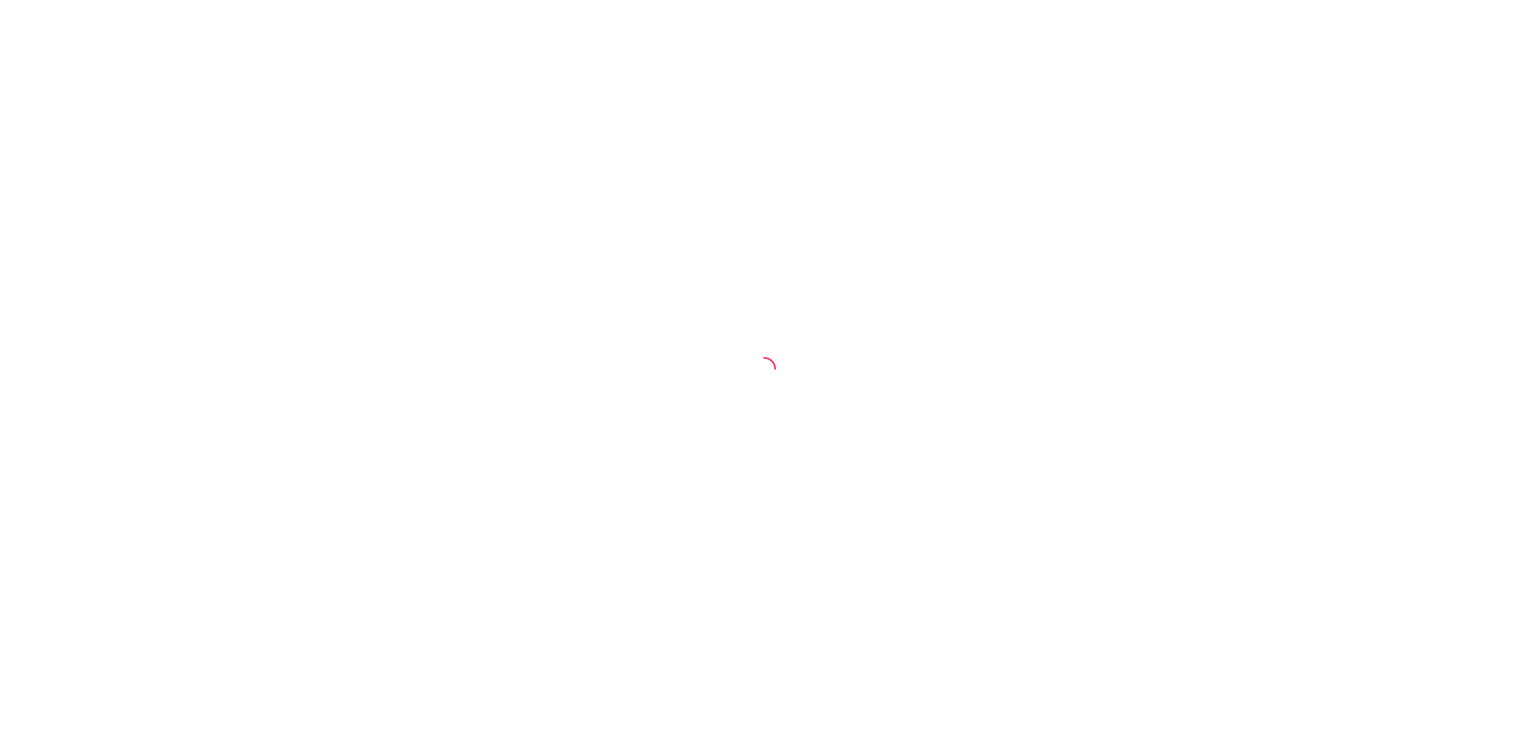 scroll, scrollTop: 0, scrollLeft: 0, axis: both 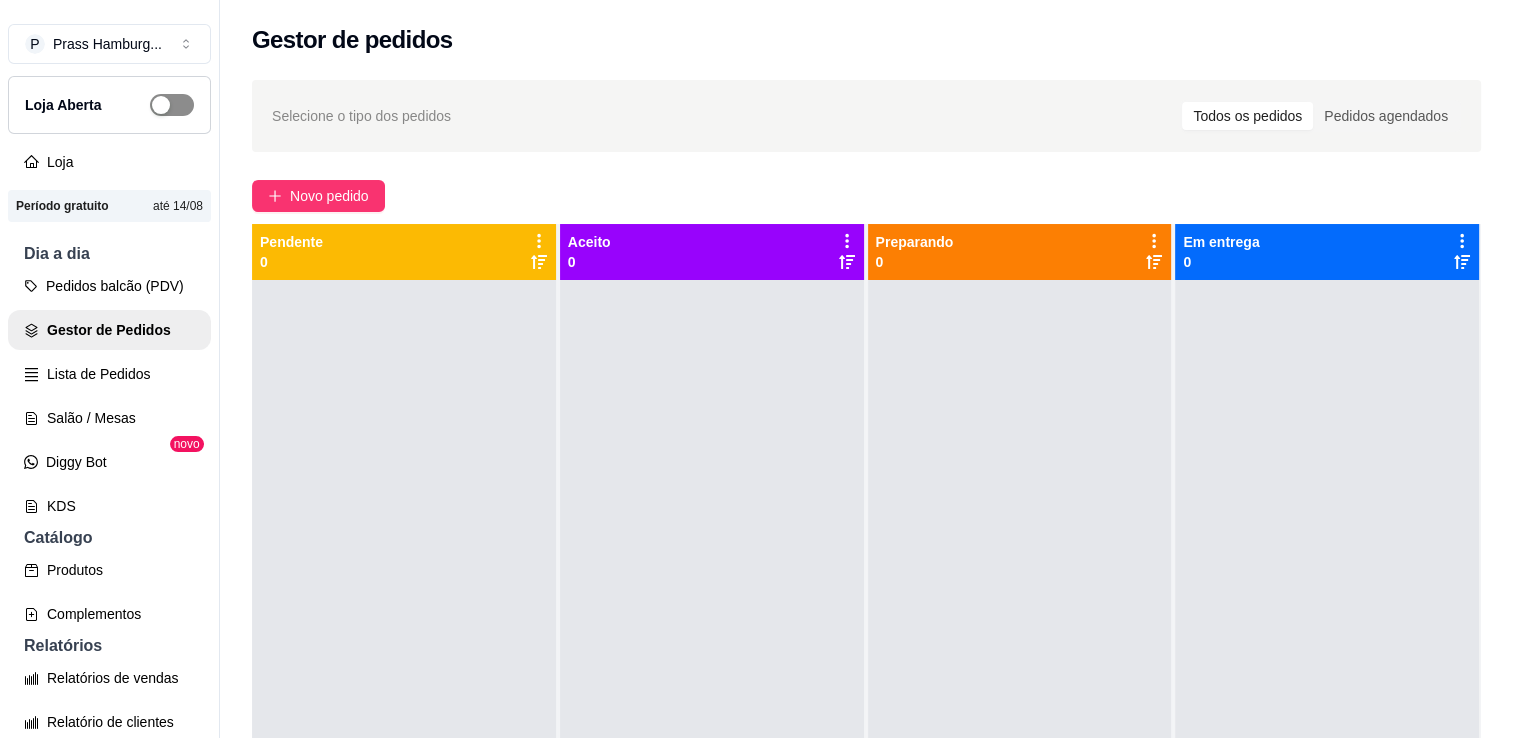 click at bounding box center (172, 105) 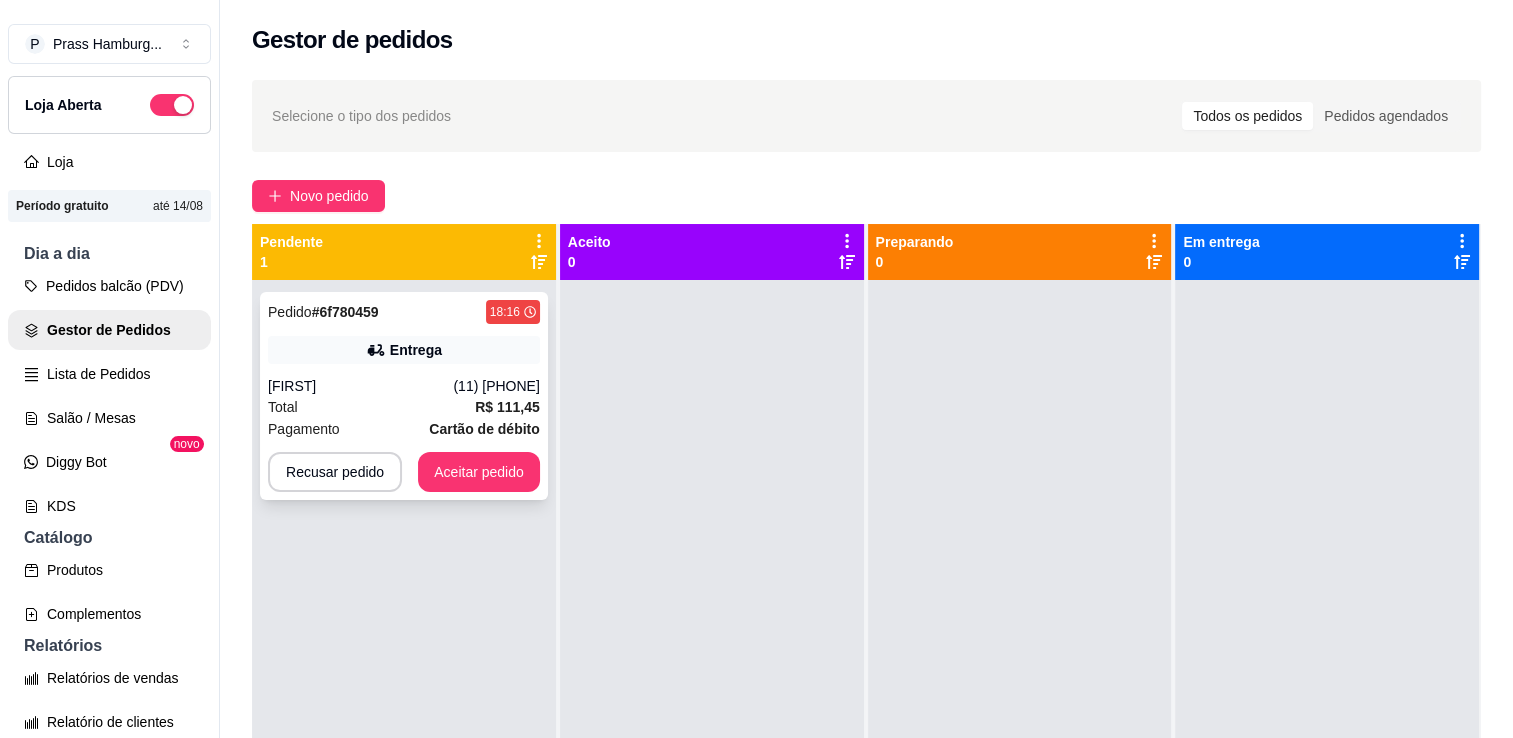 click on "[FIRST]" at bounding box center (360, 386) 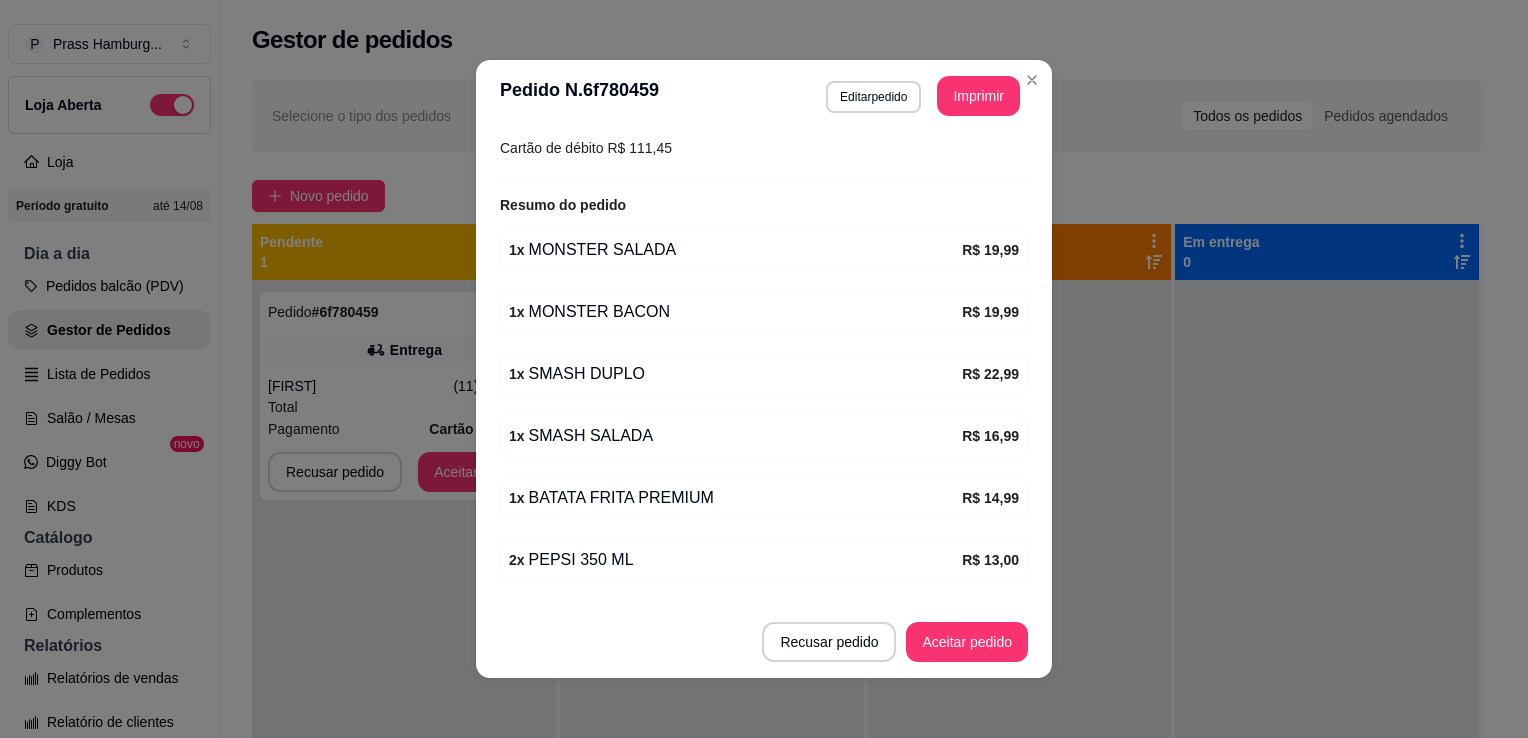 scroll, scrollTop: 624, scrollLeft: 0, axis: vertical 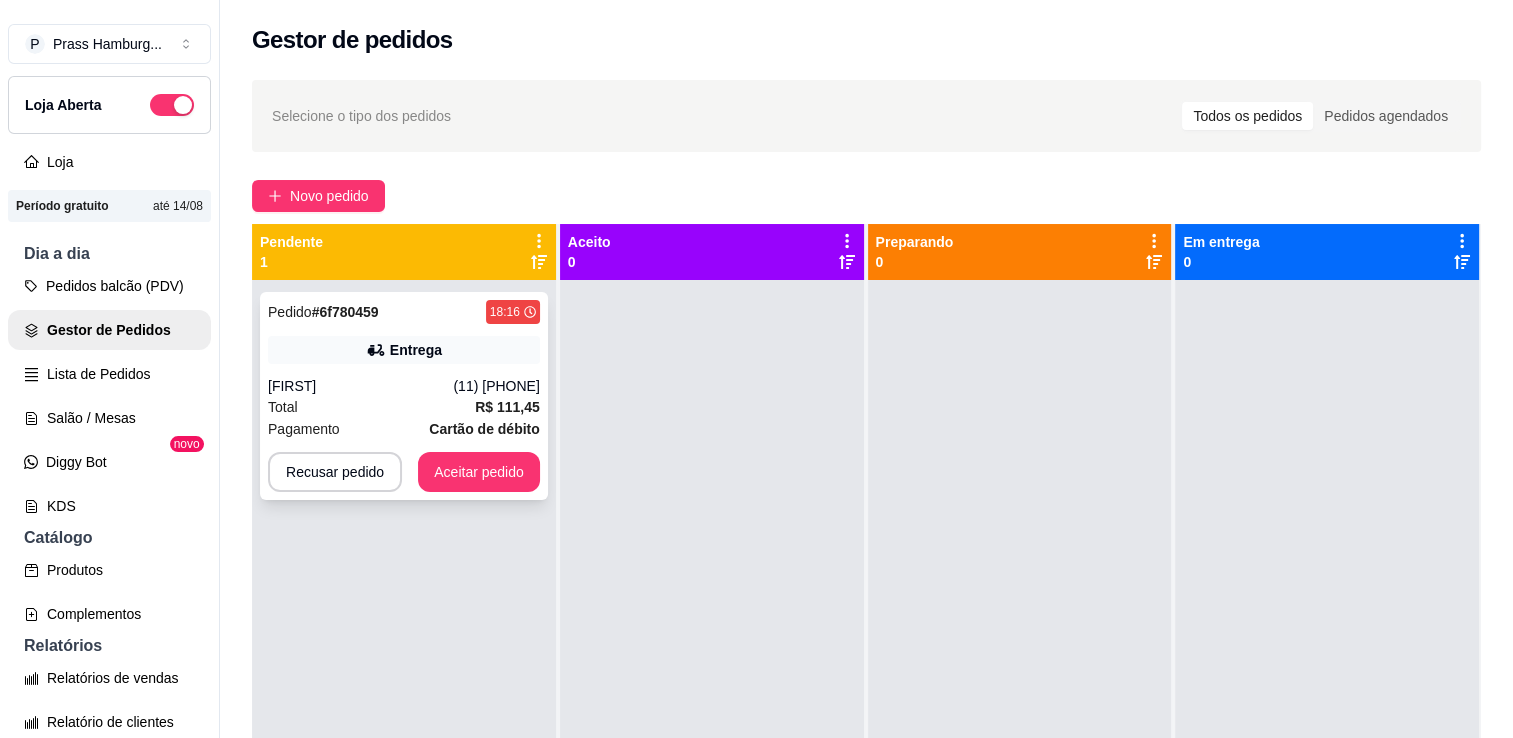 click on "Pedido  # 6f780459 18:16 Entrega [NAME]  (11) [PHONE] Total R$ 111,45 Pagamento Cartão de débito Recusar pedido Aceitar pedido" at bounding box center (404, 396) 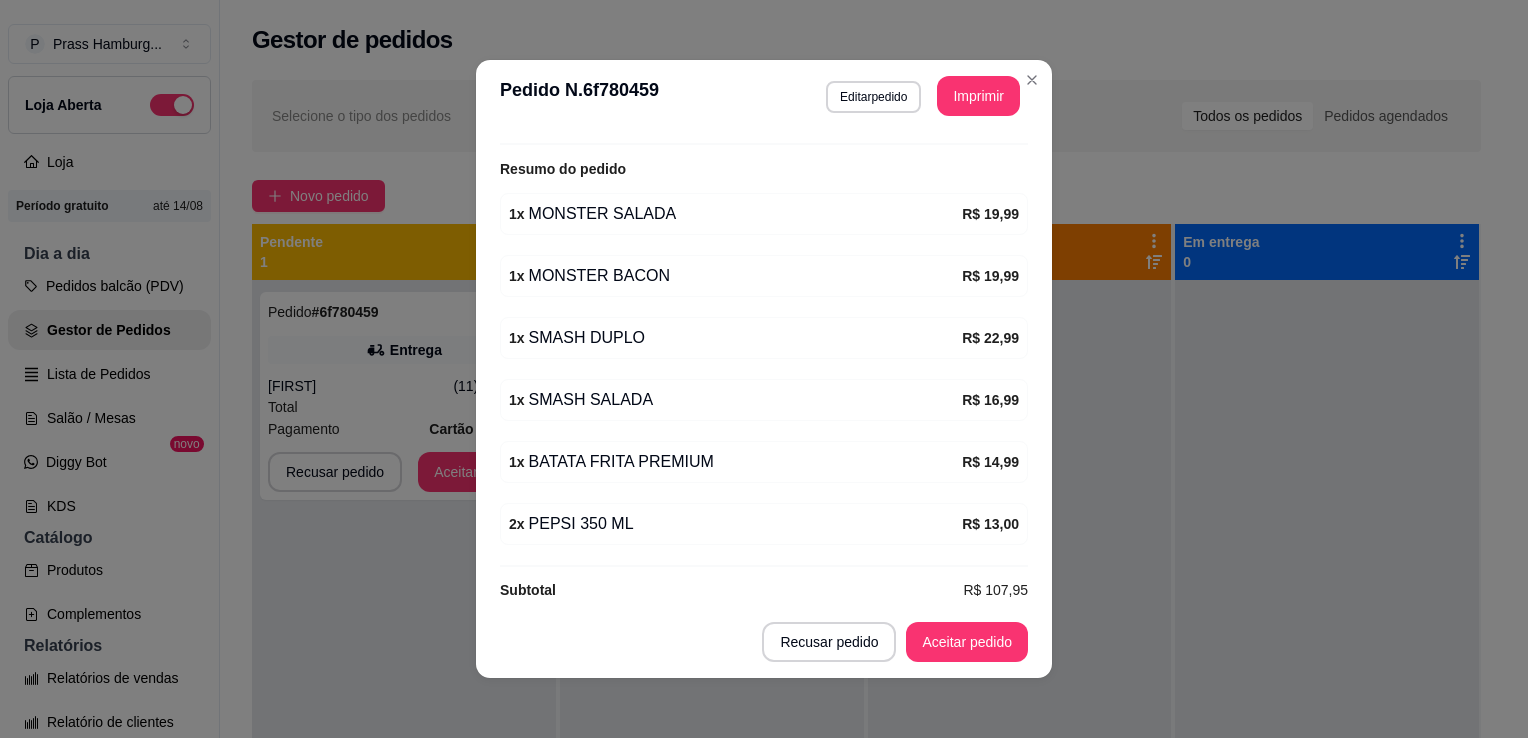 scroll, scrollTop: 624, scrollLeft: 0, axis: vertical 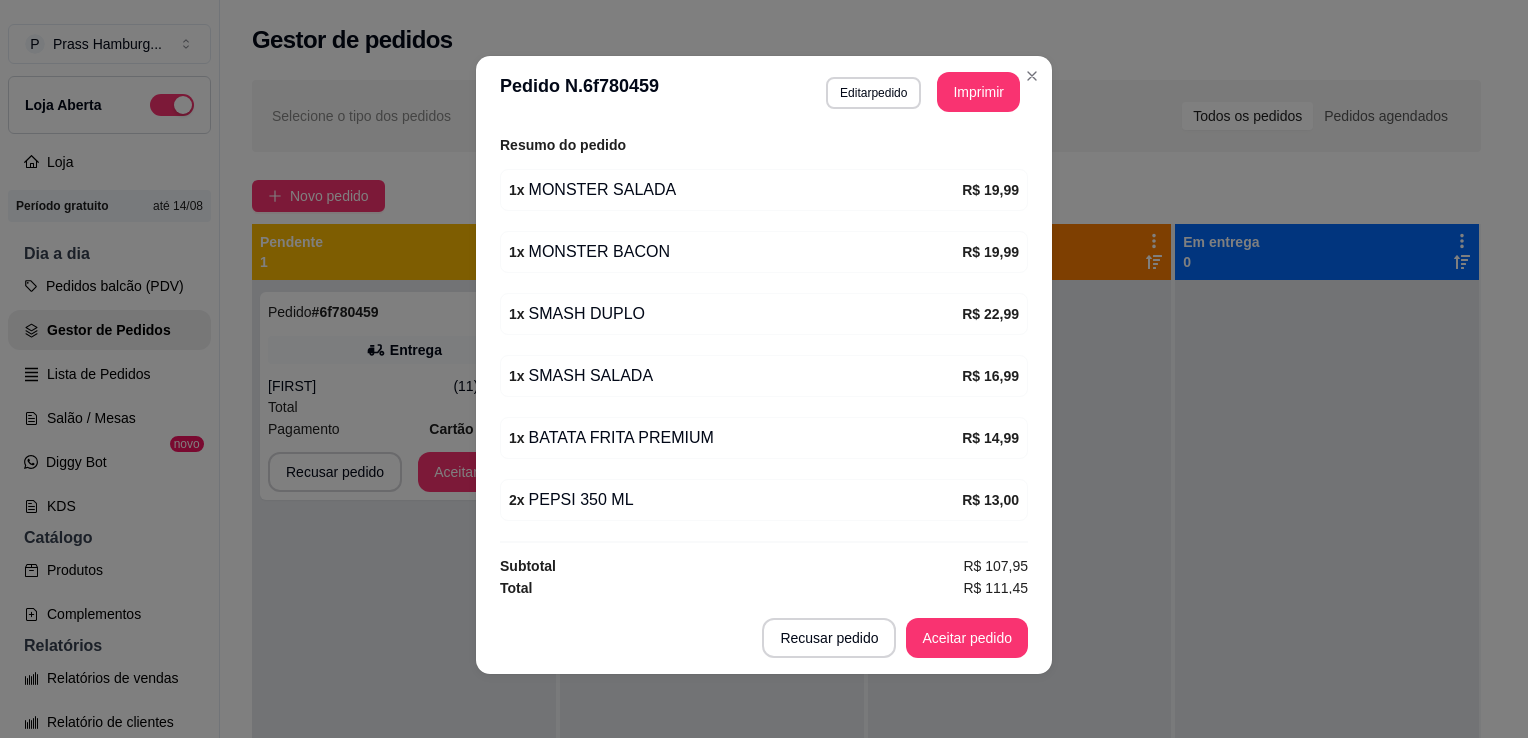 click on "feito há  0   minutos Horário do pedido 02/08/2025 18:16 Status do pedido ESPERANDO ACEITAÇÃO Nome do cliente [NAME]  Telefone (11) [PHONE] Entrar em contato com o cliente Enviar pedido ao WhatsApp Enviar link de avaliação ENTREGA Endereço  [STREET], [NUMBER]  - Casa  Taxa de entrega  R$ 3,50 Copiar Endereço Vincular motoboy Pagamento Cartão de débito   R$ 111,45 Resumo do pedido 1 x     MONSTER SALADA R$ 19,99 1 x     MONSTER BACON R$ 19,99 1 x     SMASH DUPLO R$ 22,99 1 x     SMASH SALADA R$ 16,99 1 x     BATATA FRITA PREMIUM R$ 14,99 2 x     PEPSI 350 ML R$ 13,00 Subtotal R$ 107,95 Total R$ 111,45" at bounding box center (764, 365) 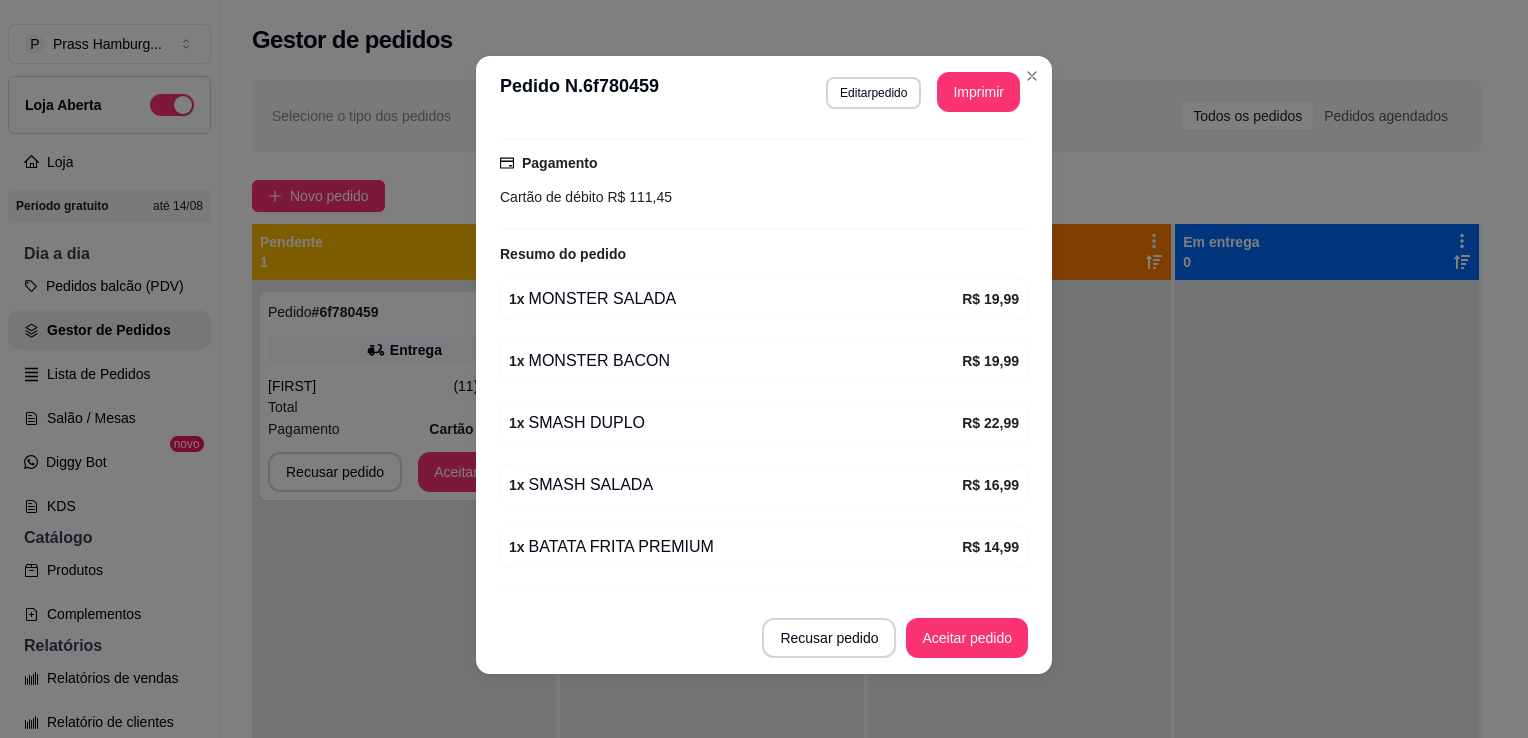 scroll, scrollTop: 517, scrollLeft: 0, axis: vertical 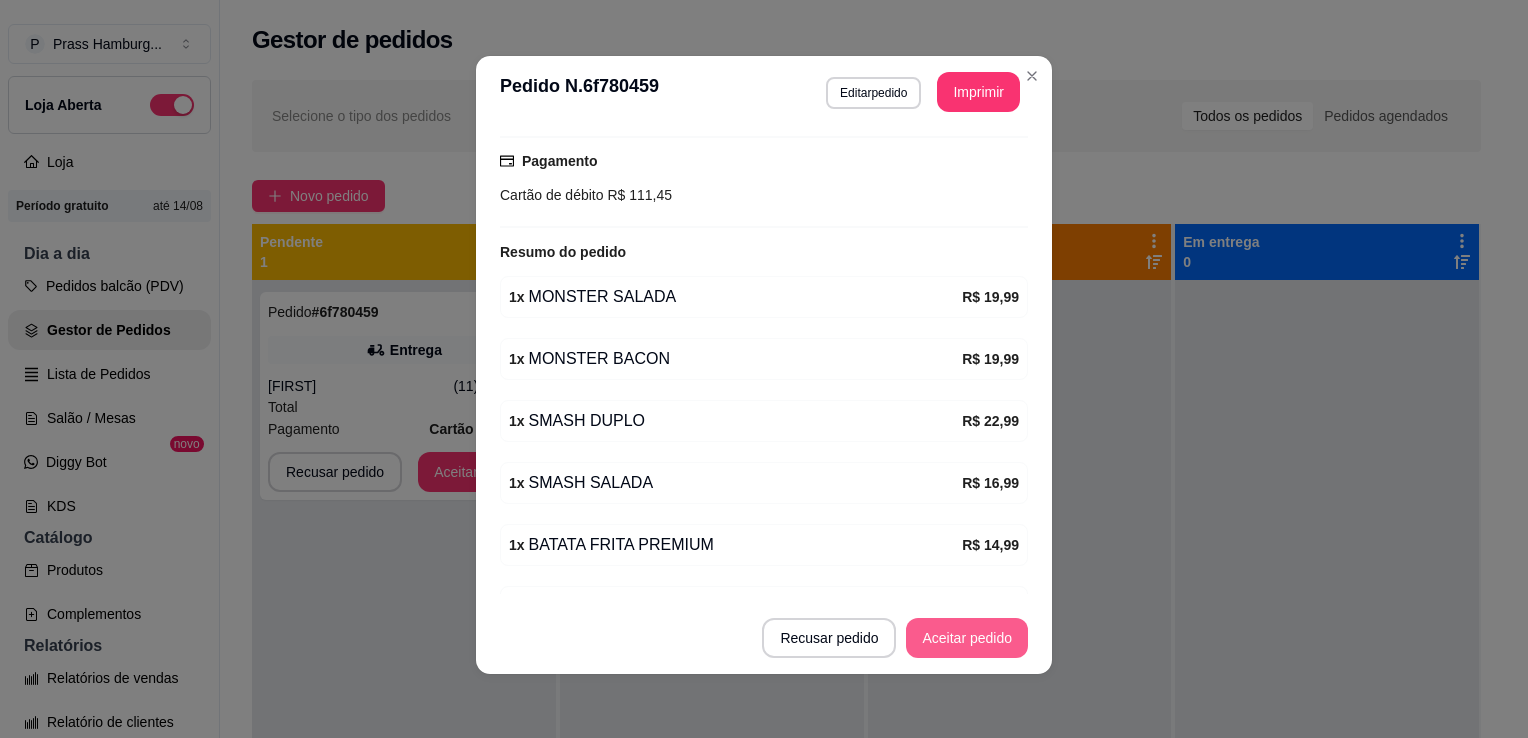 click on "Aceitar pedido" at bounding box center (967, 638) 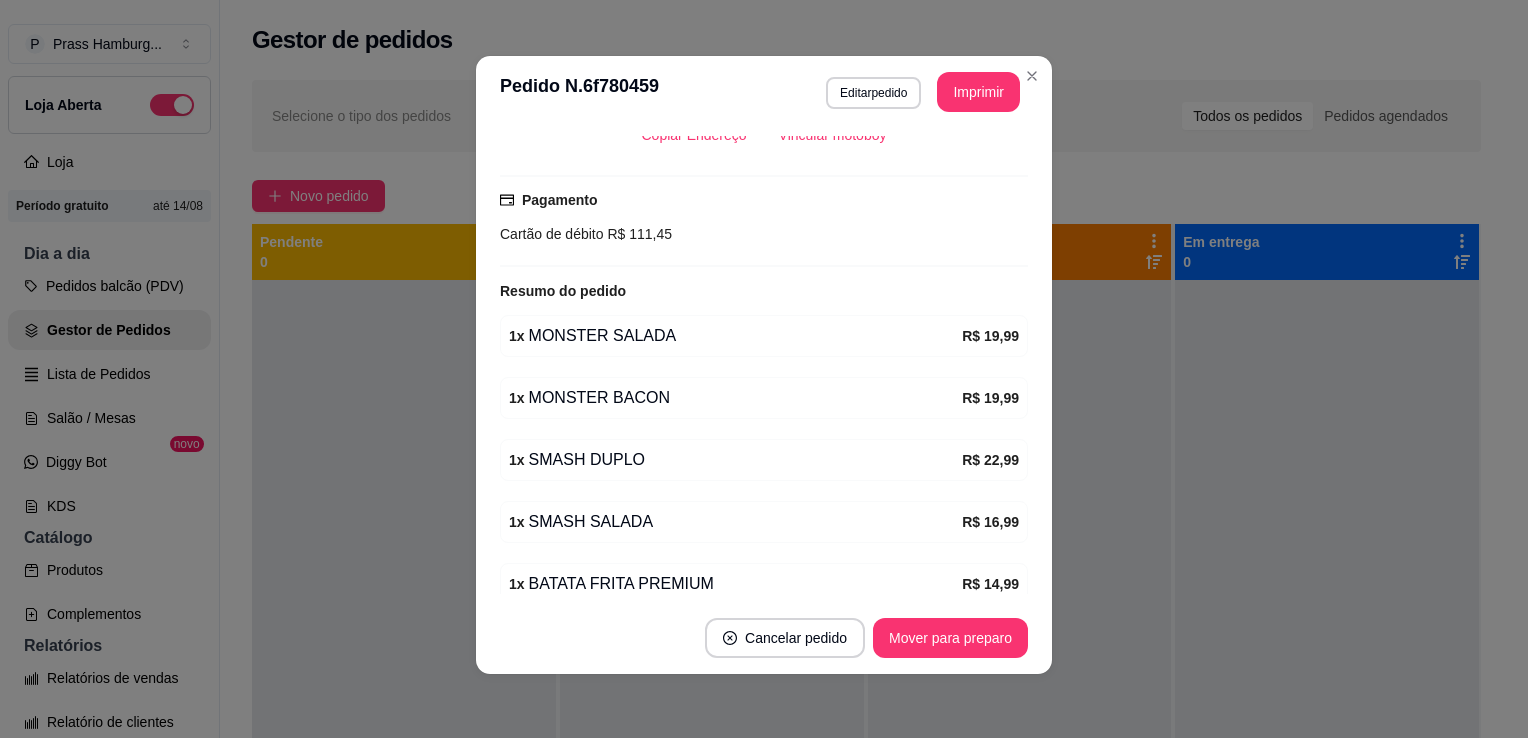 scroll, scrollTop: 476, scrollLeft: 0, axis: vertical 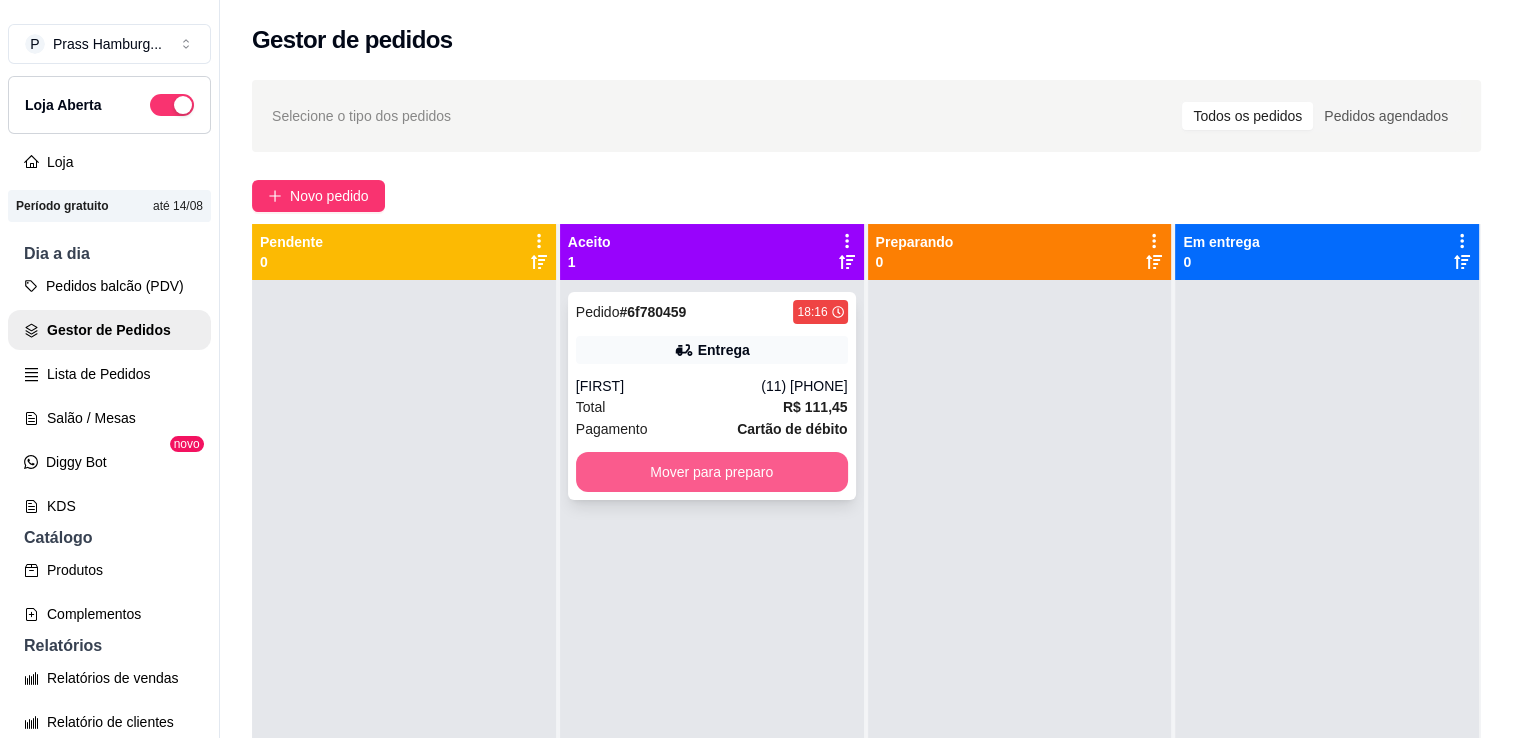 click on "Mover para preparo" at bounding box center (712, 472) 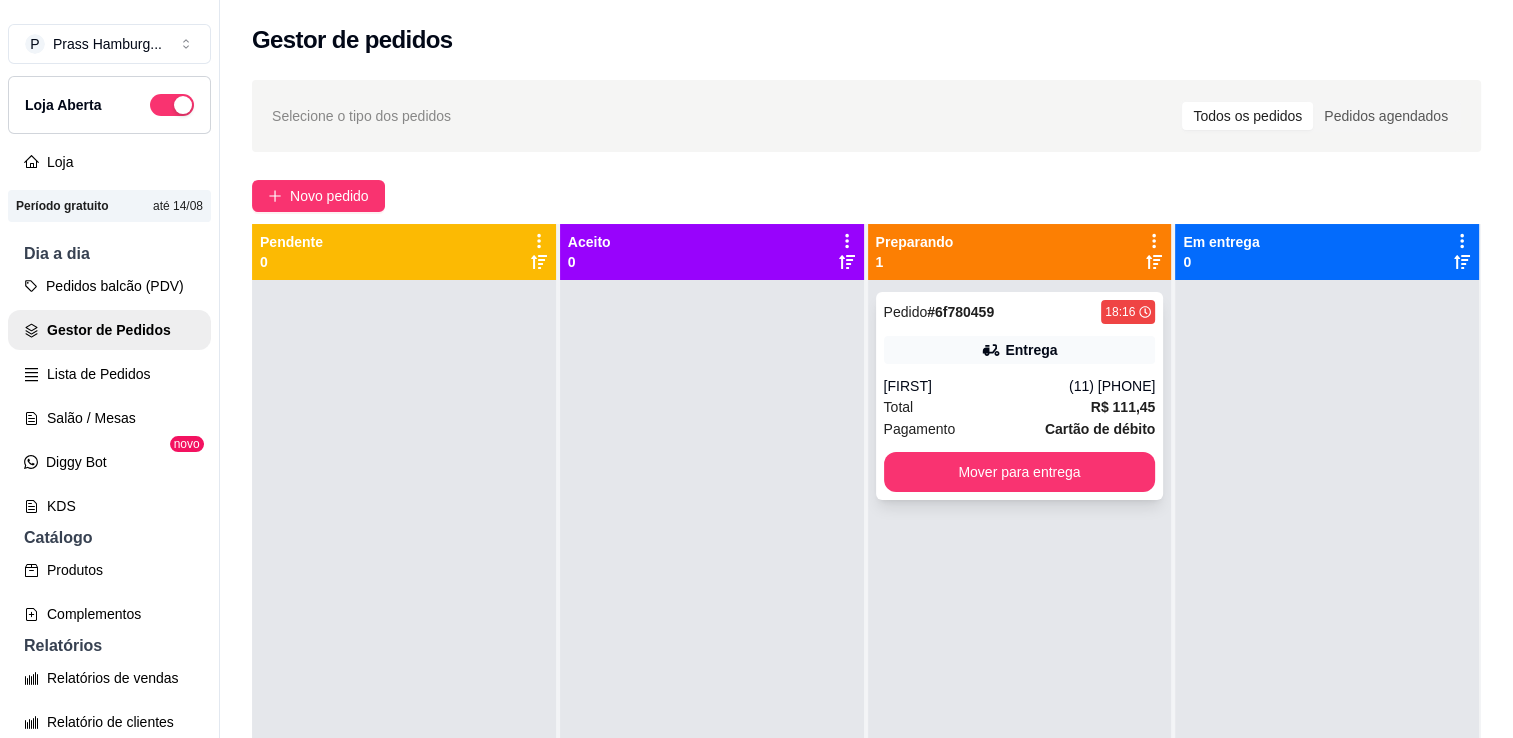 click on "[FIRST]" at bounding box center [976, 386] 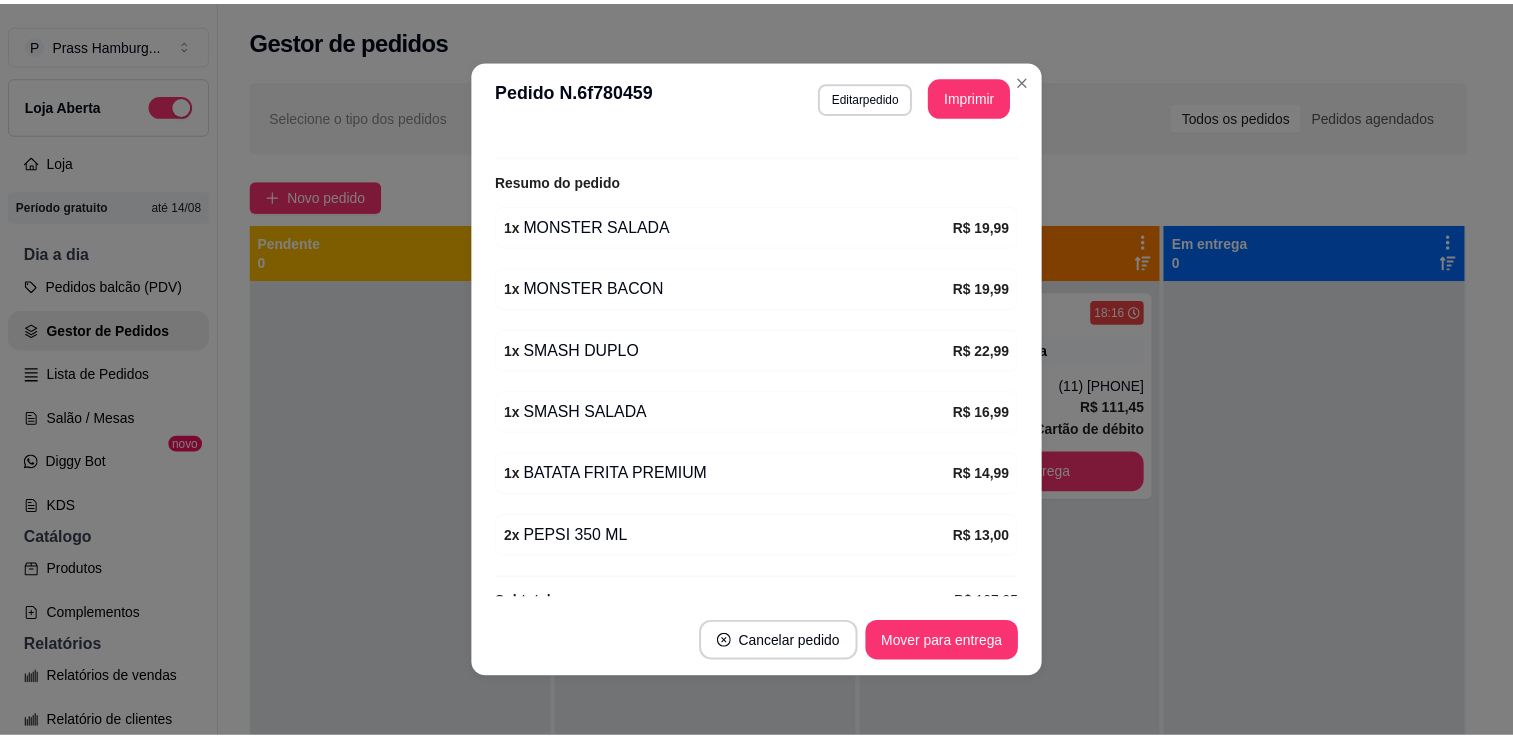 scroll, scrollTop: 599, scrollLeft: 0, axis: vertical 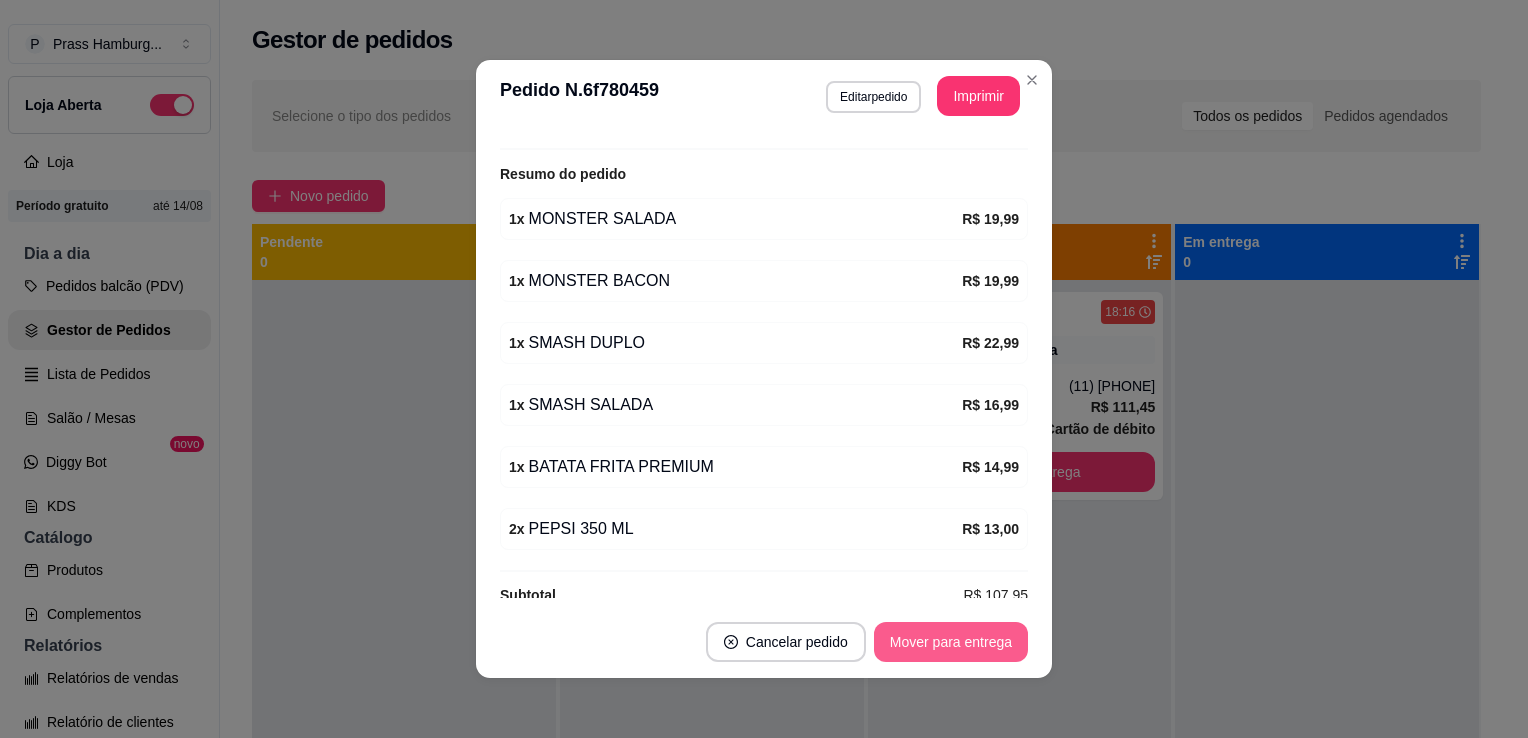 click on "Mover para entrega" at bounding box center [951, 642] 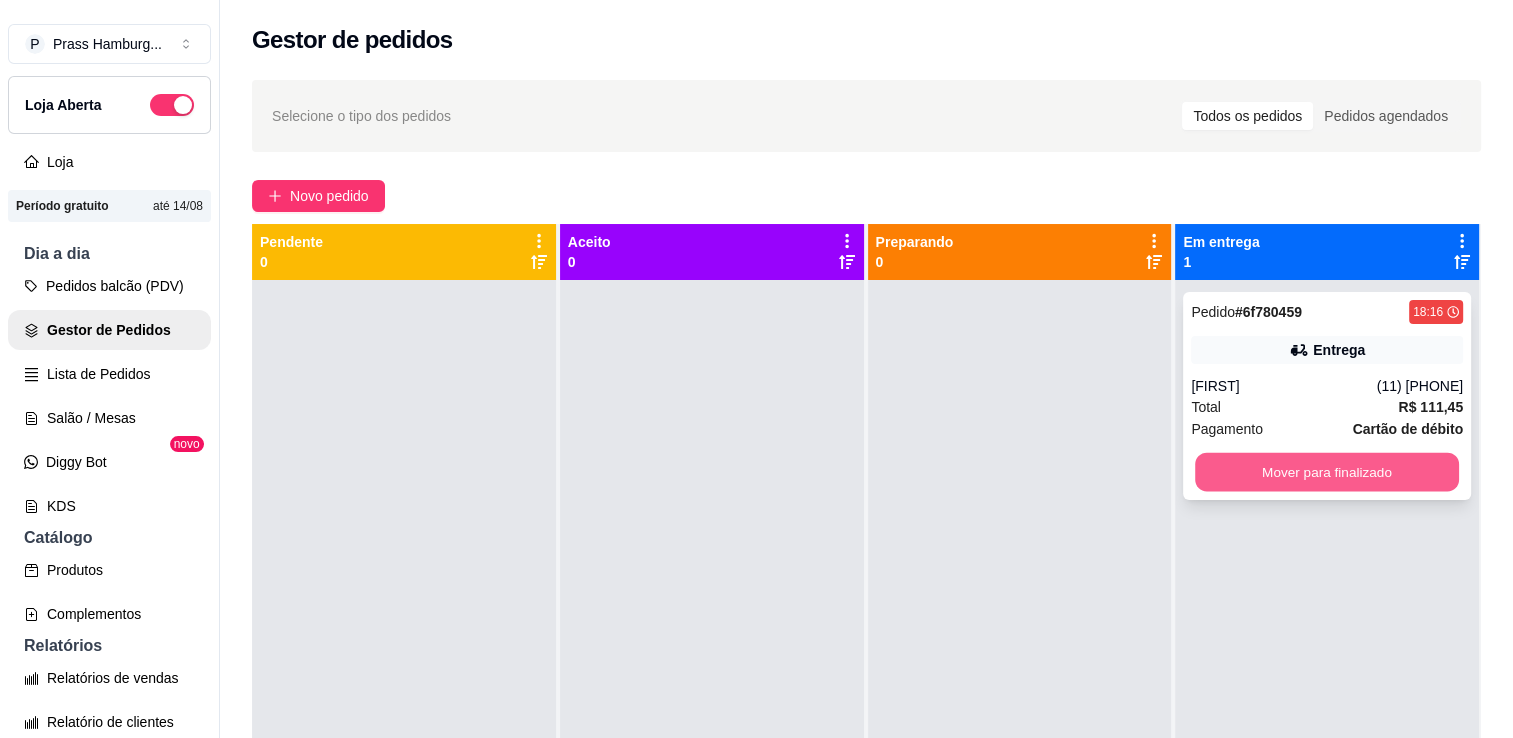 click on "Mover para finalizado" at bounding box center [1327, 472] 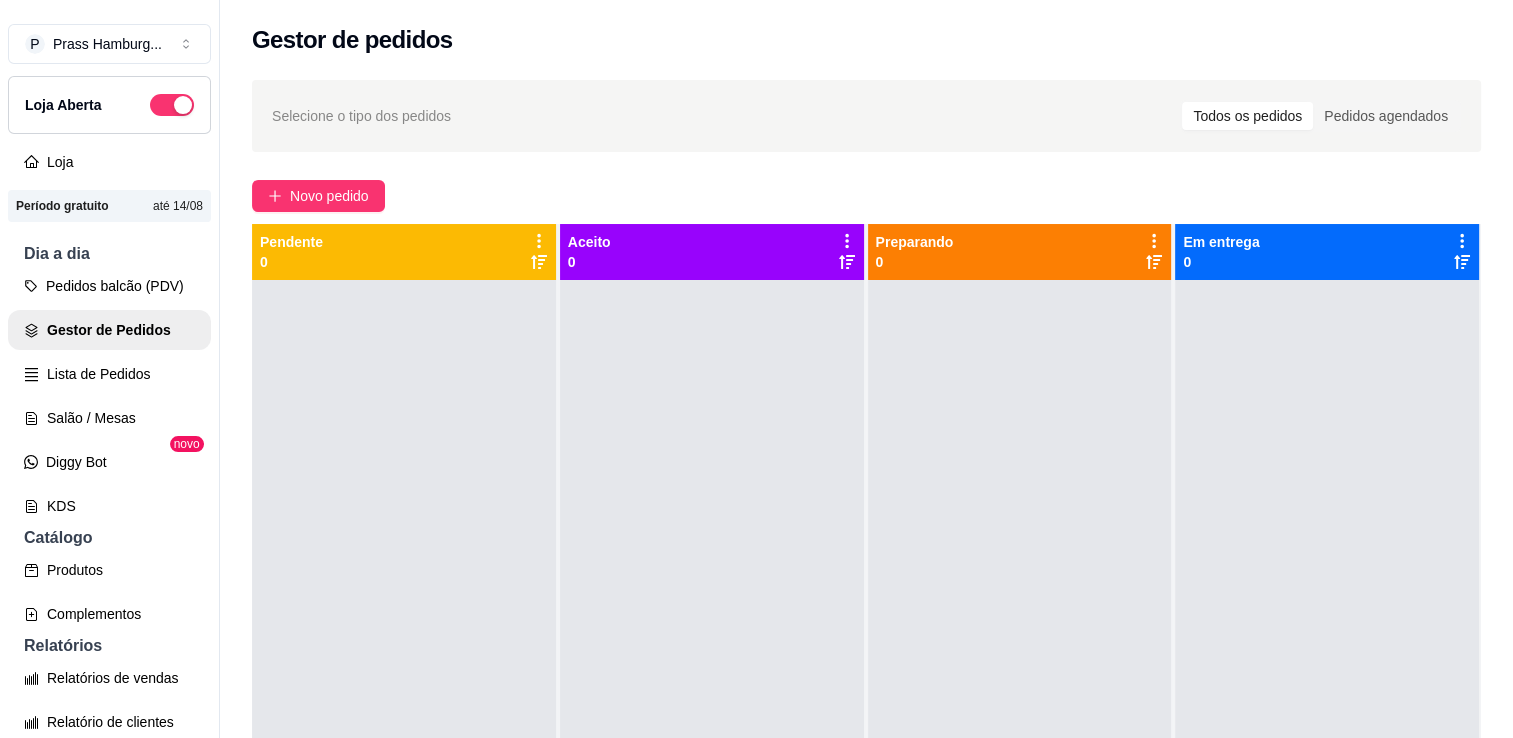click on "Novo pedido" at bounding box center [866, 196] 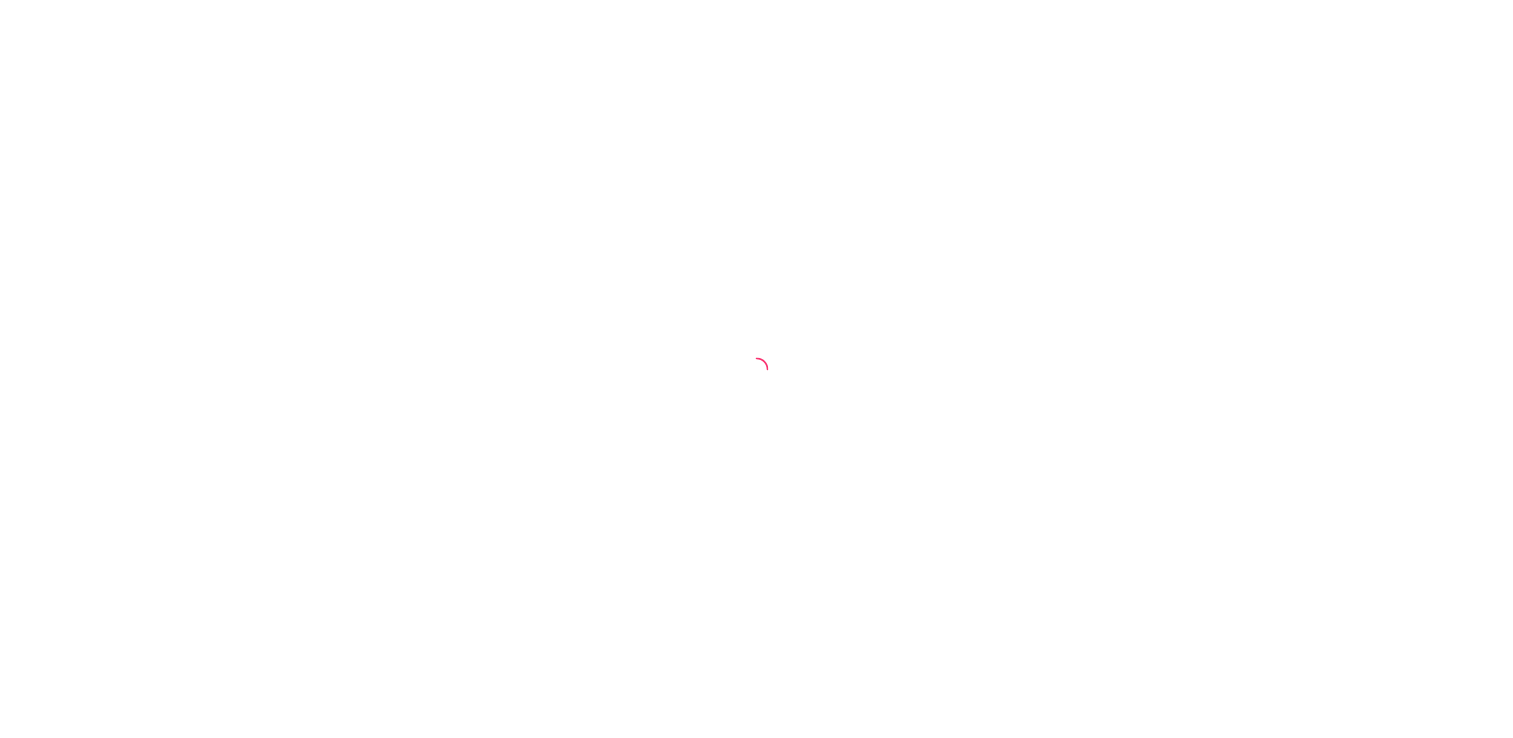 scroll, scrollTop: 0, scrollLeft: 0, axis: both 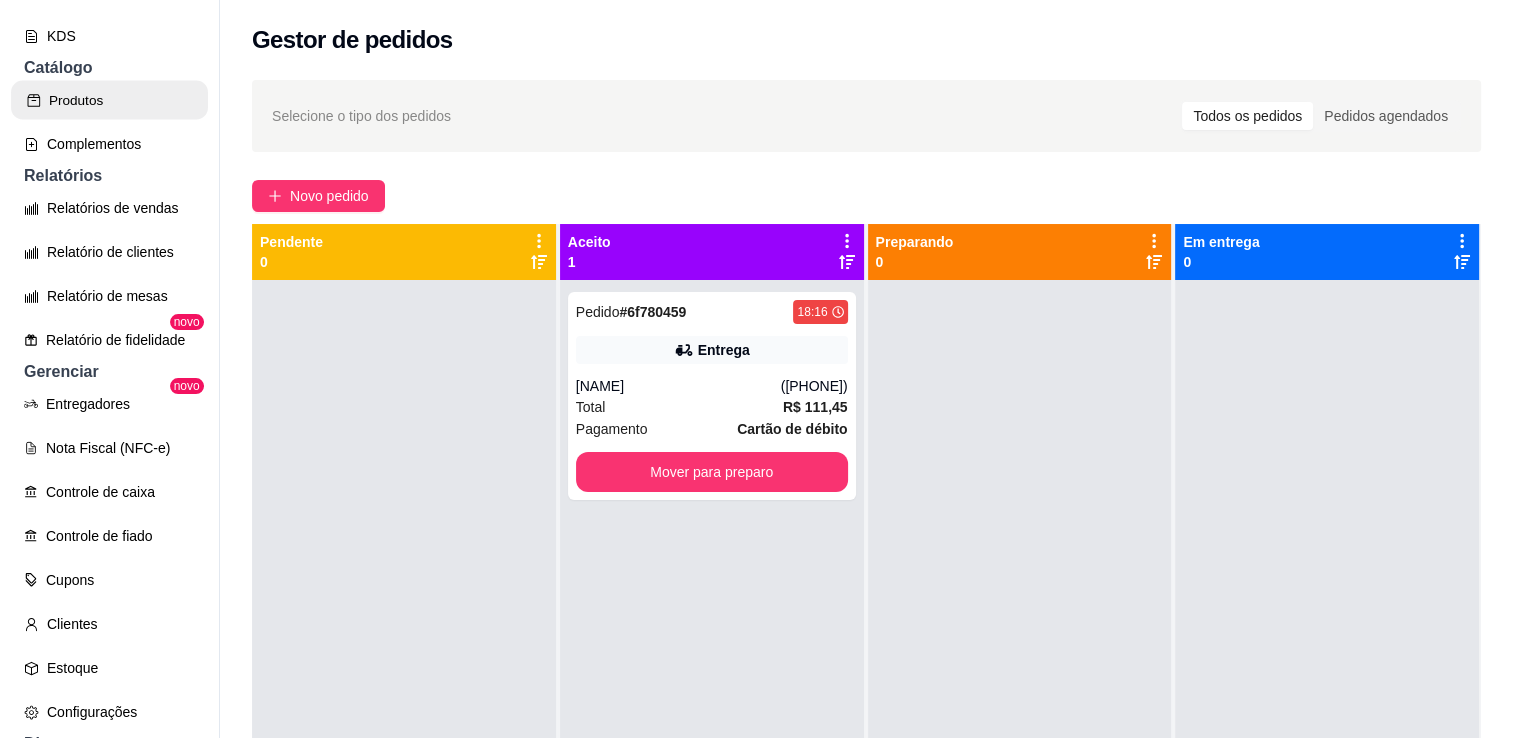 click on "Produtos" at bounding box center [109, 100] 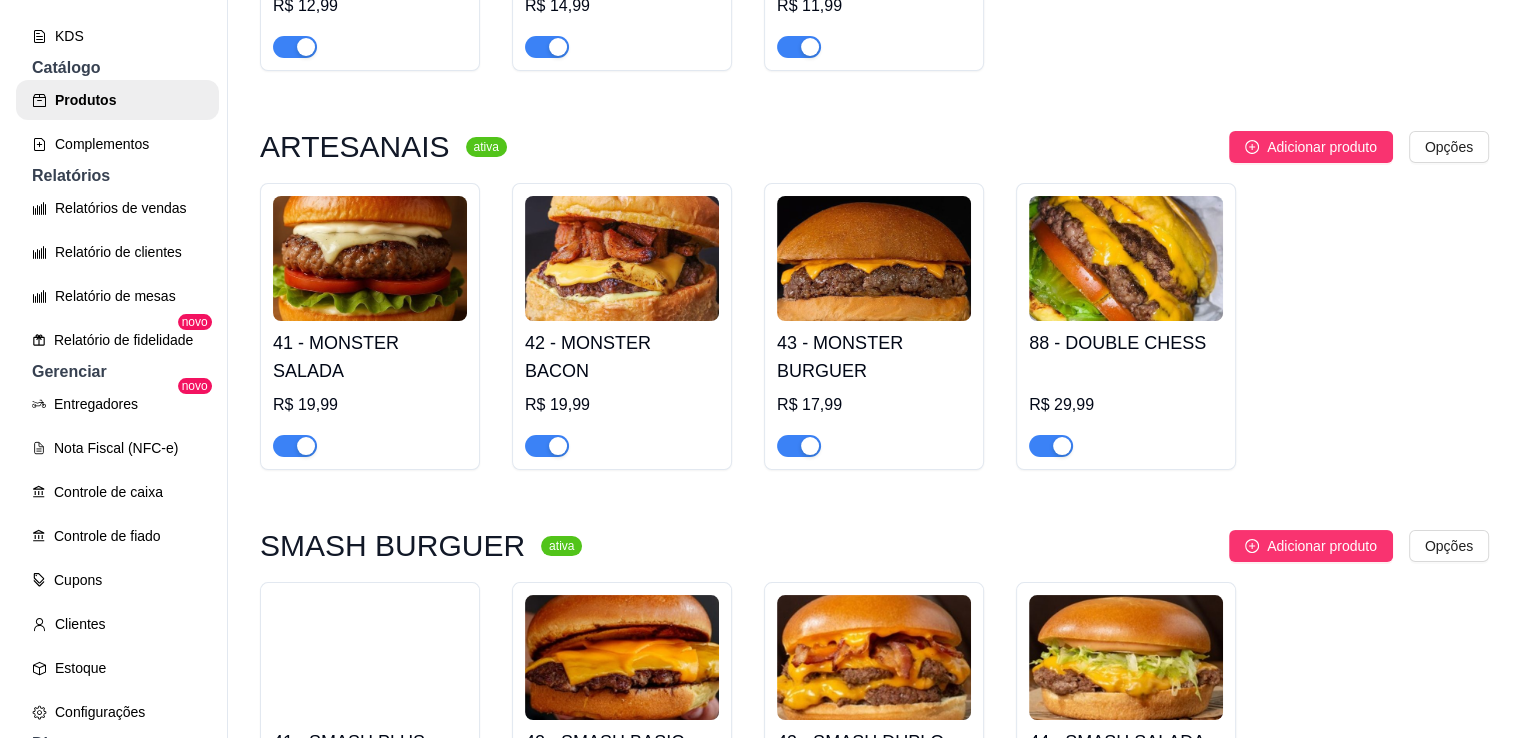 scroll, scrollTop: 526, scrollLeft: 0, axis: vertical 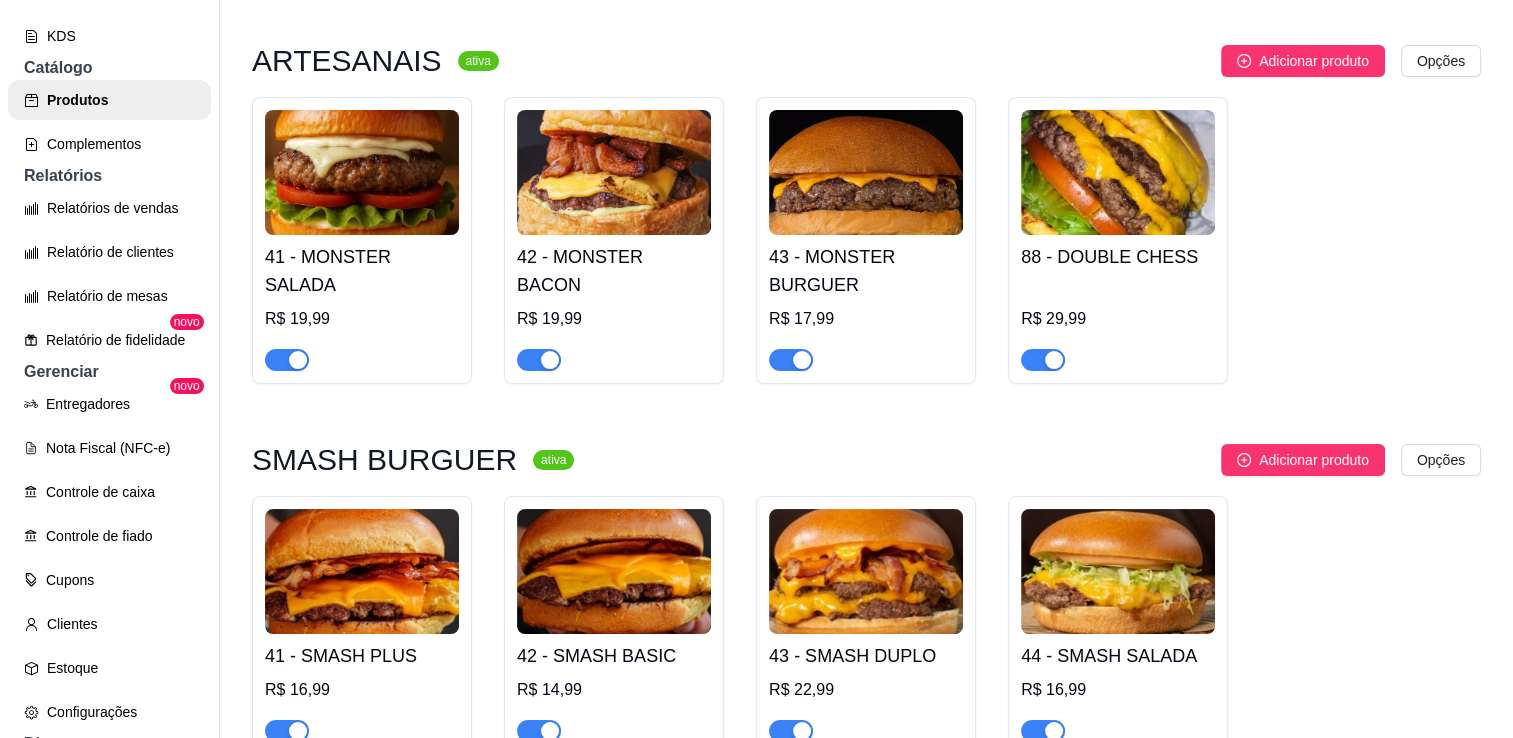 click at bounding box center [614, 172] 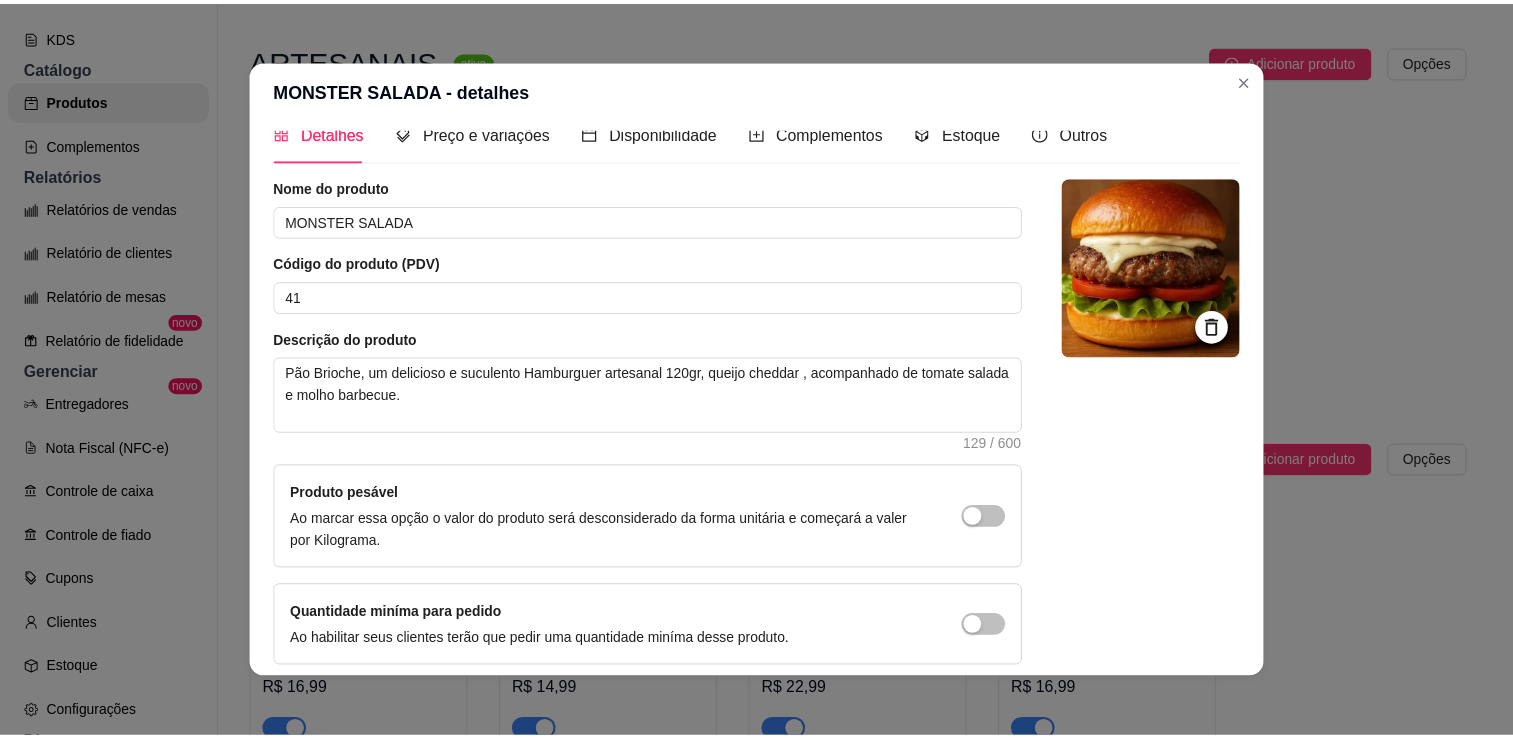 scroll, scrollTop: 20, scrollLeft: 0, axis: vertical 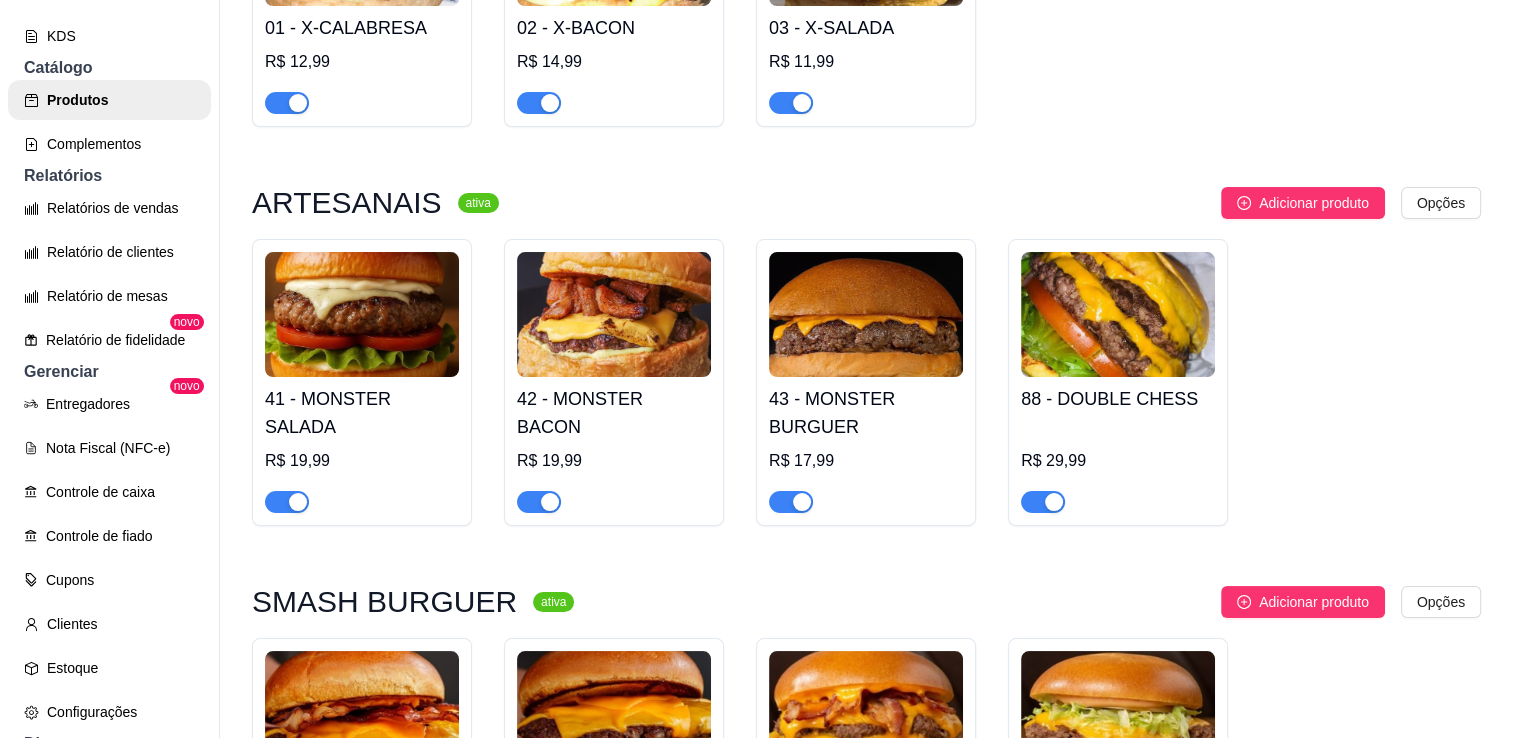 click at bounding box center (362, 314) 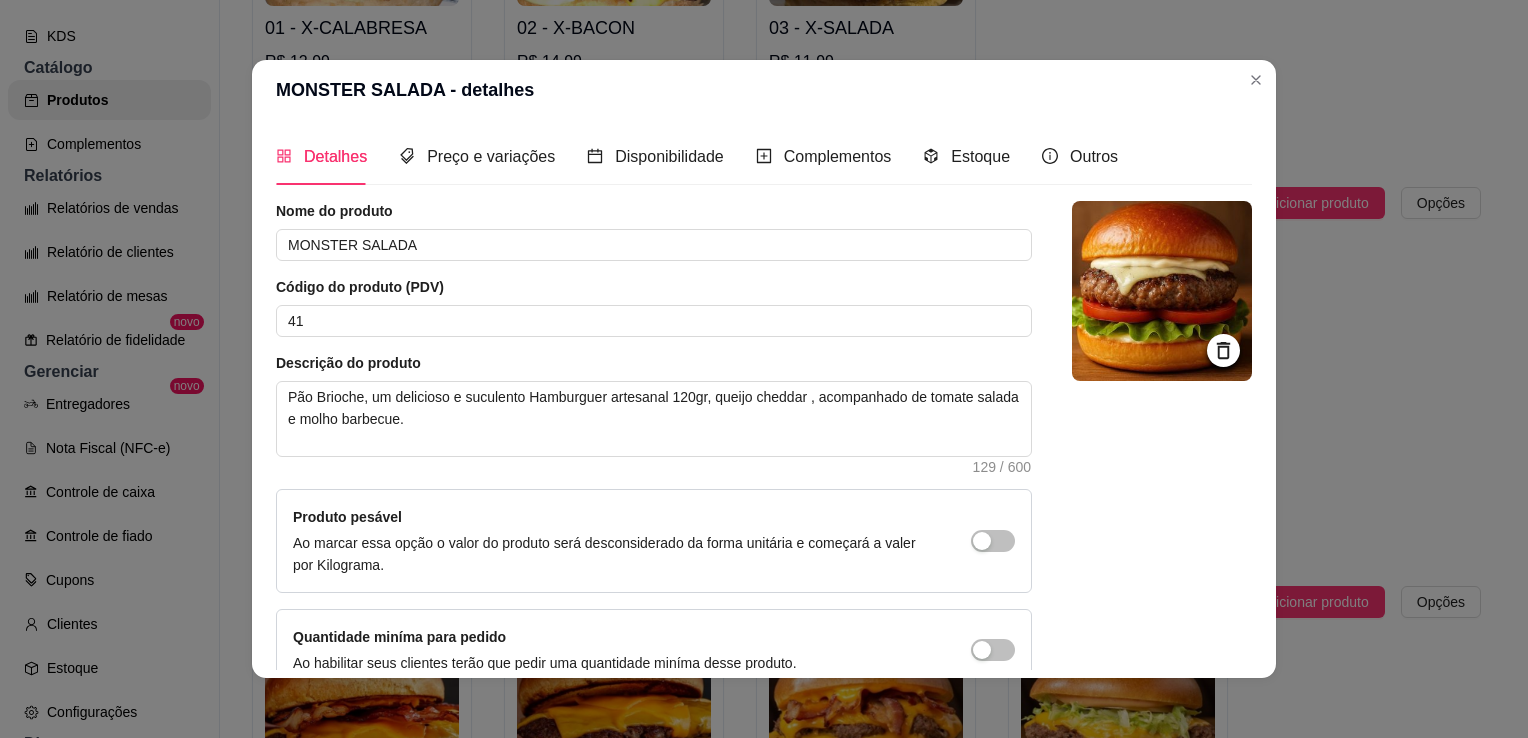 click on "MONSTER SALADA - detalhes" at bounding box center (764, 90) 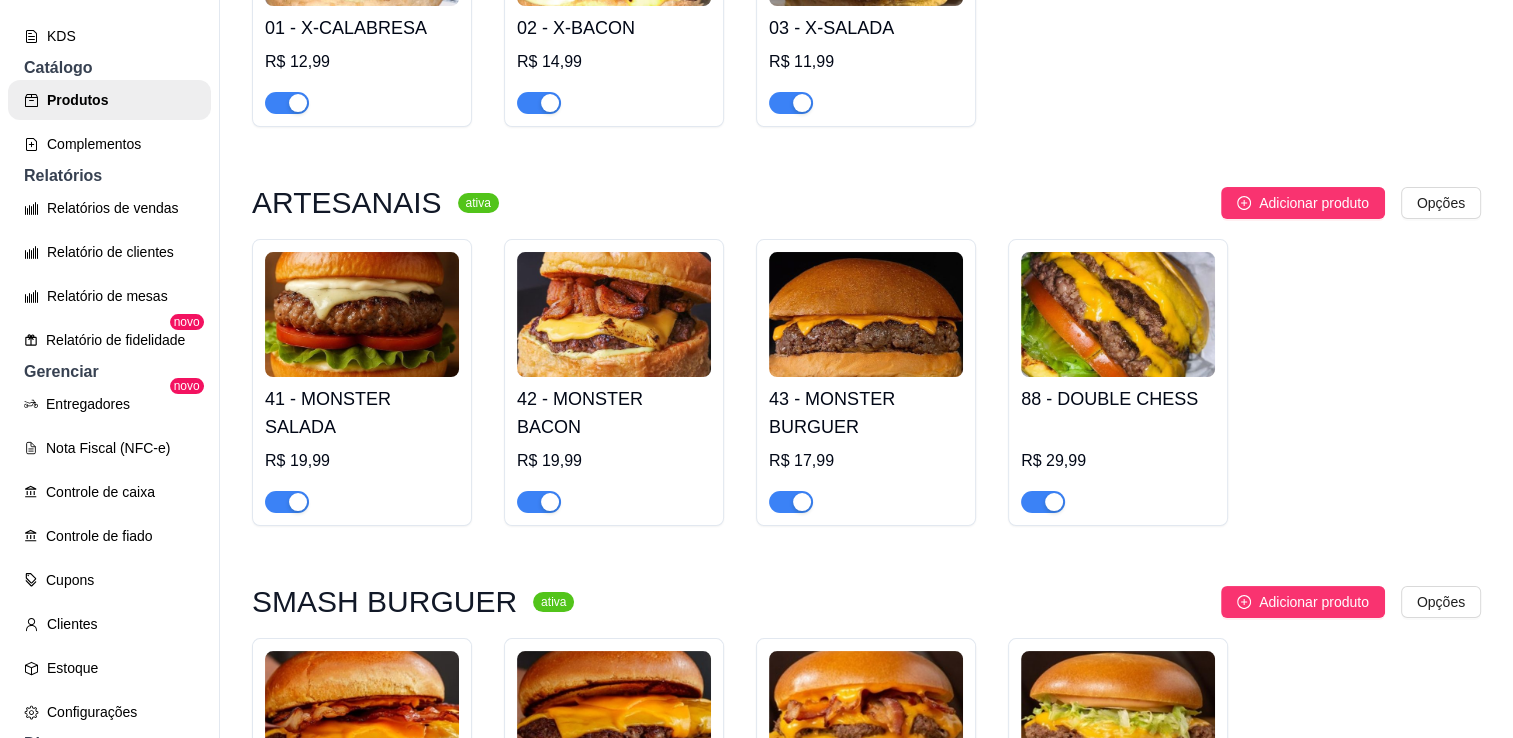 click at bounding box center [614, 314] 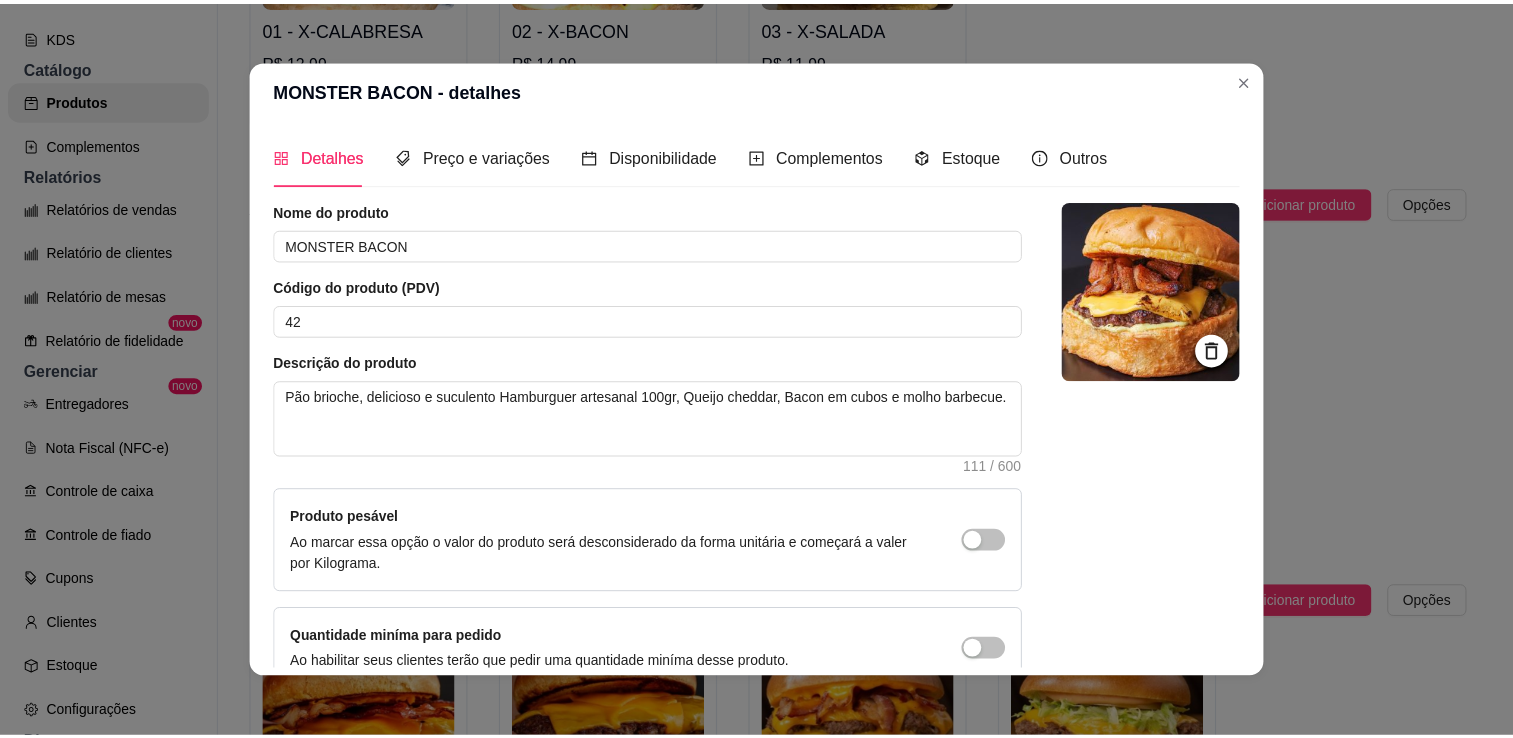 scroll, scrollTop: 58, scrollLeft: 0, axis: vertical 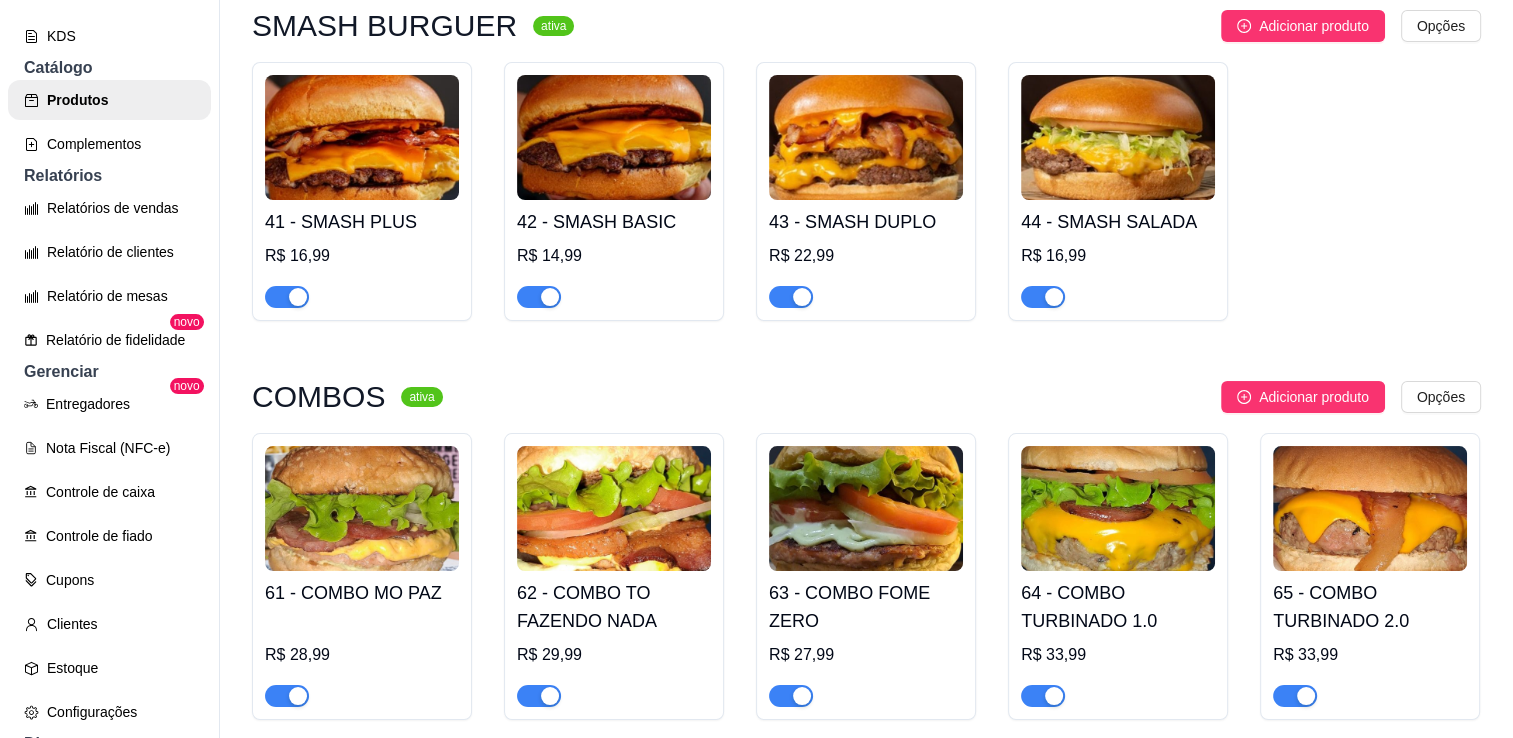 click at bounding box center [1118, 137] 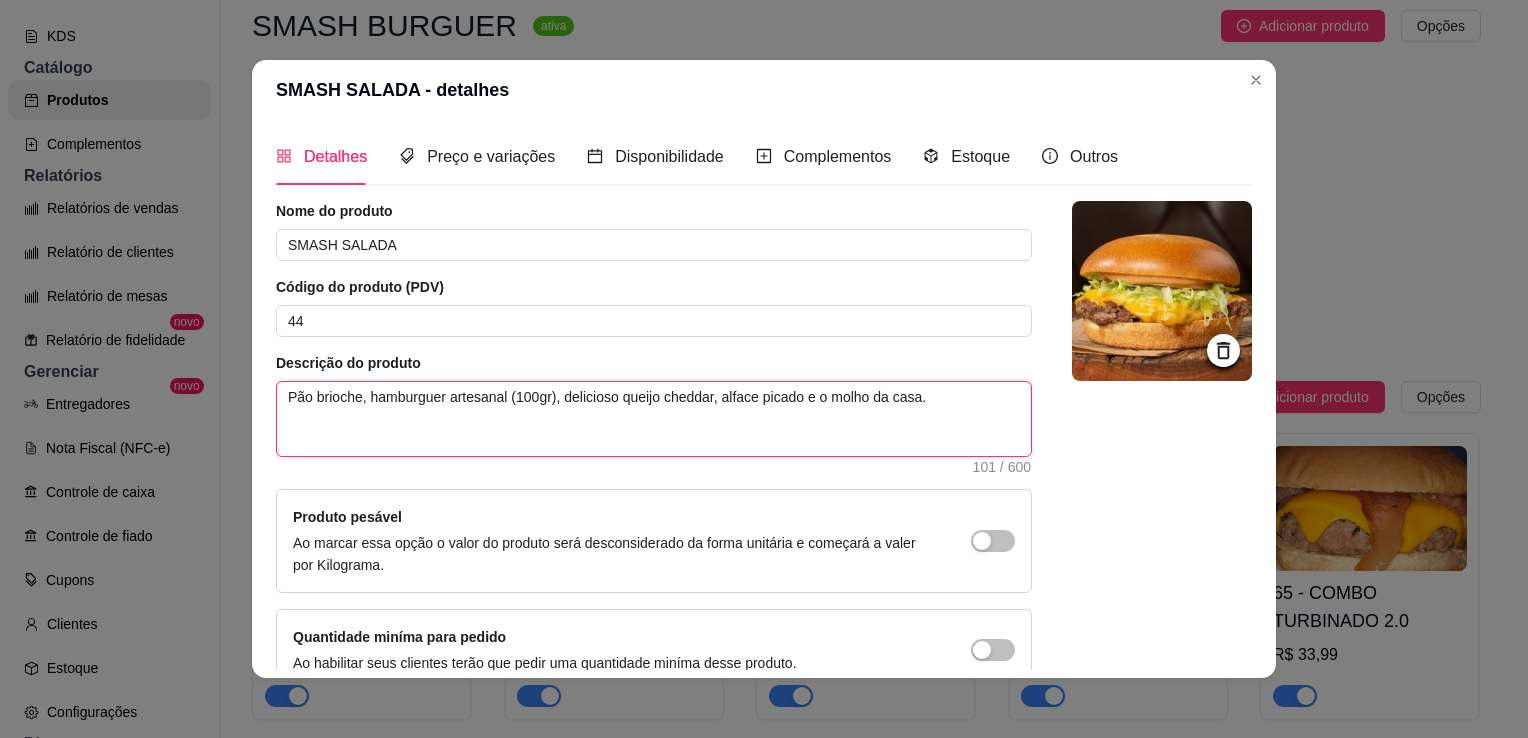 click on "Pão brioche, hamburguer artesanal (100gr), delicioso queijo cheddar, alface picado e o molho da casa." at bounding box center (654, 419) 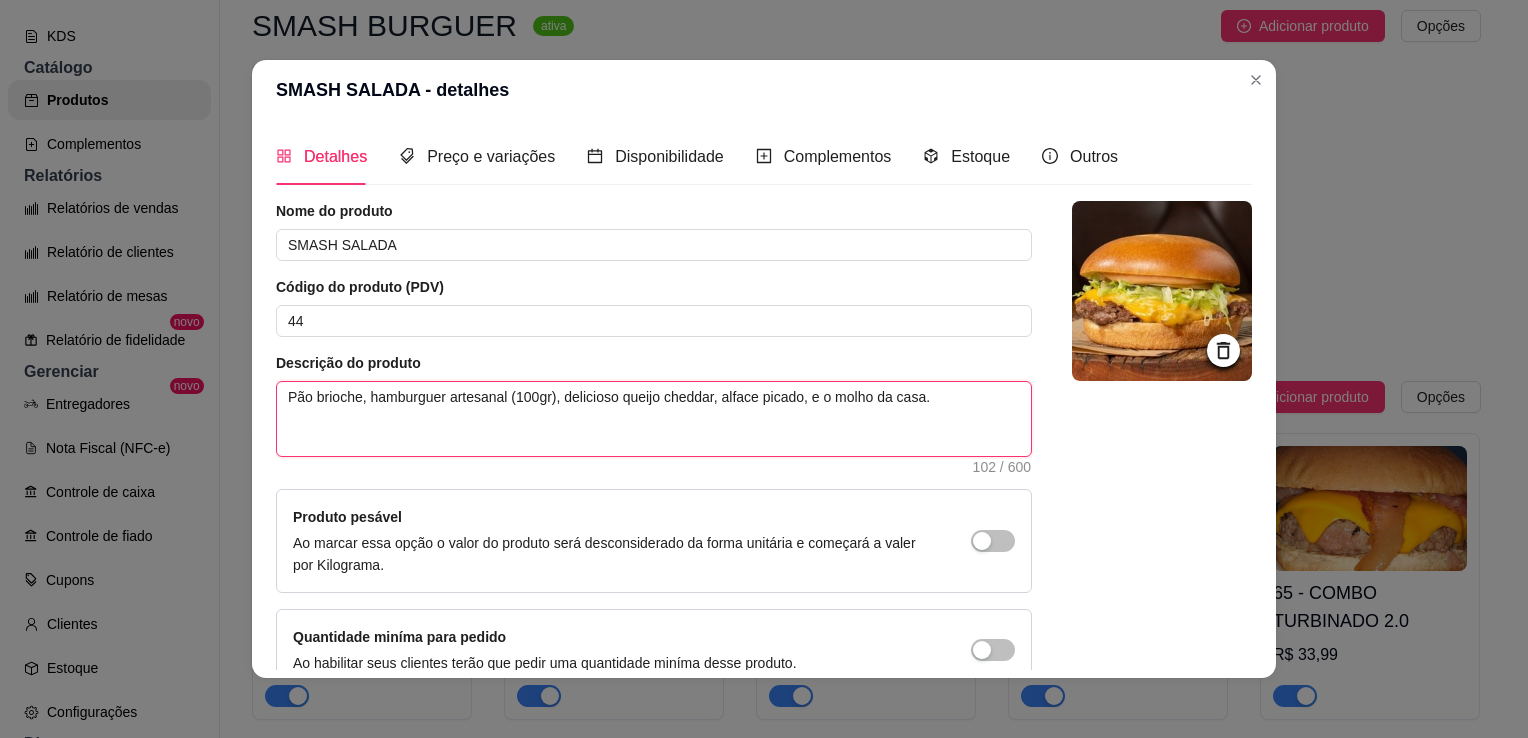 type 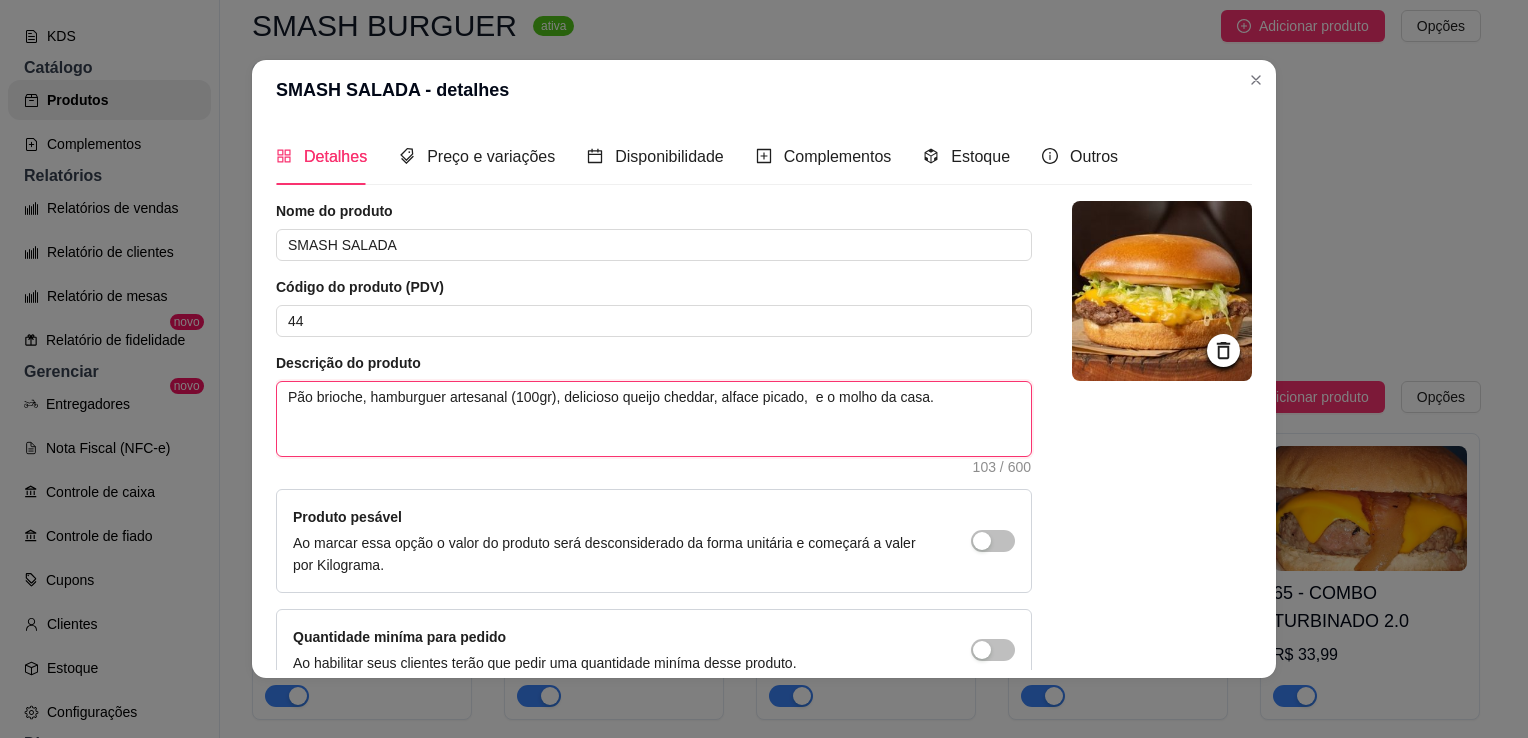 type 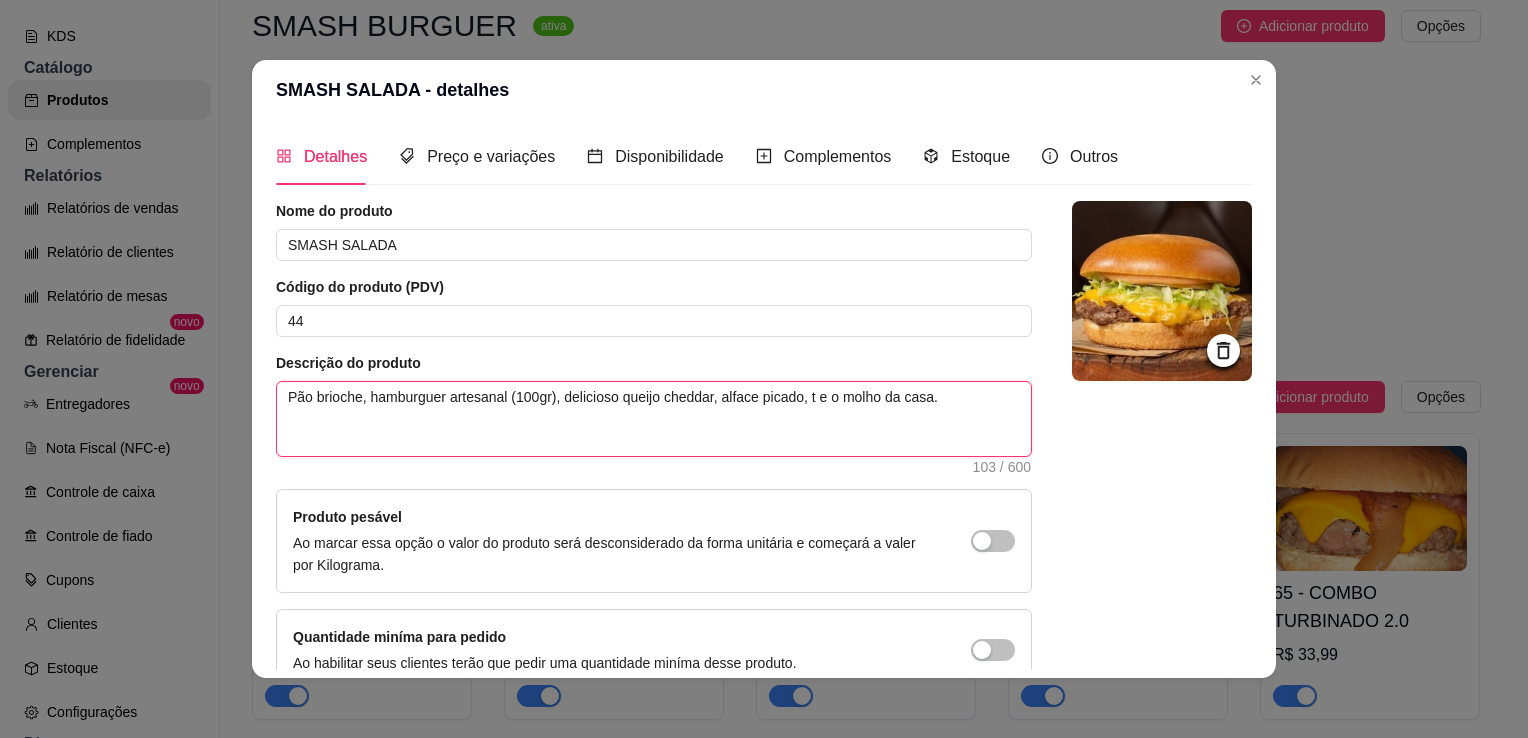 type 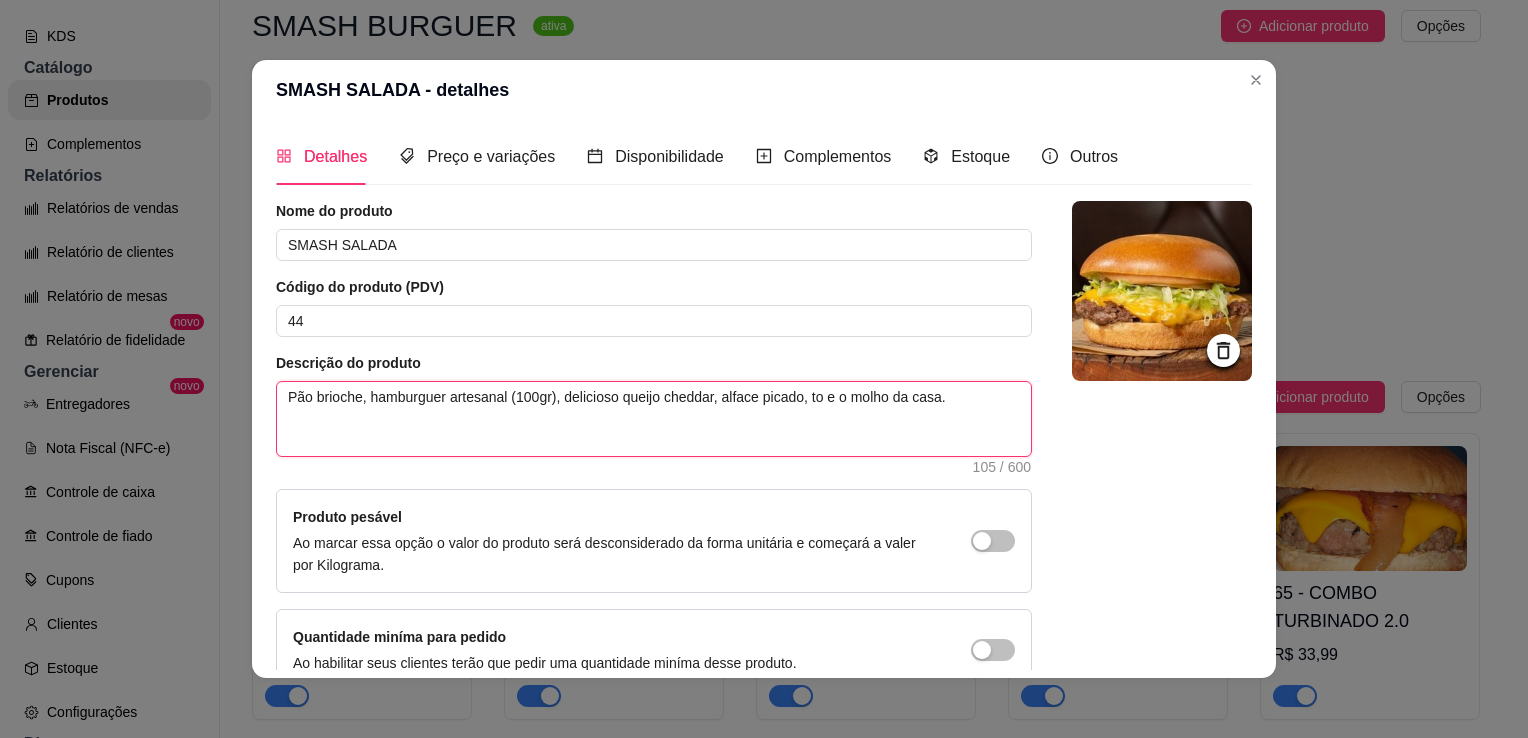 type 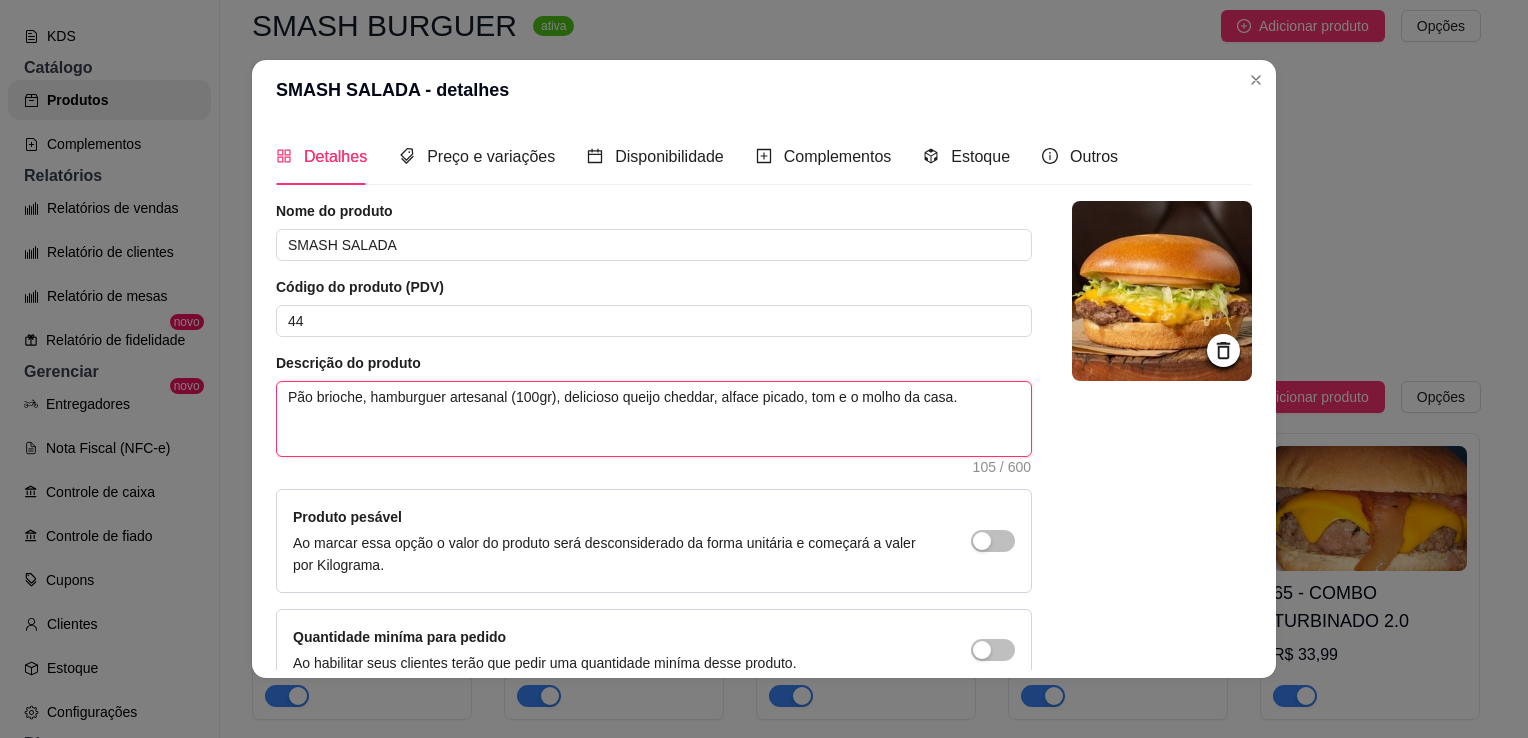 type on "Pão brioche, hamburguer artesanal (100gr), delicioso queijo cheddar, alface picado, toma e o molho da casa." 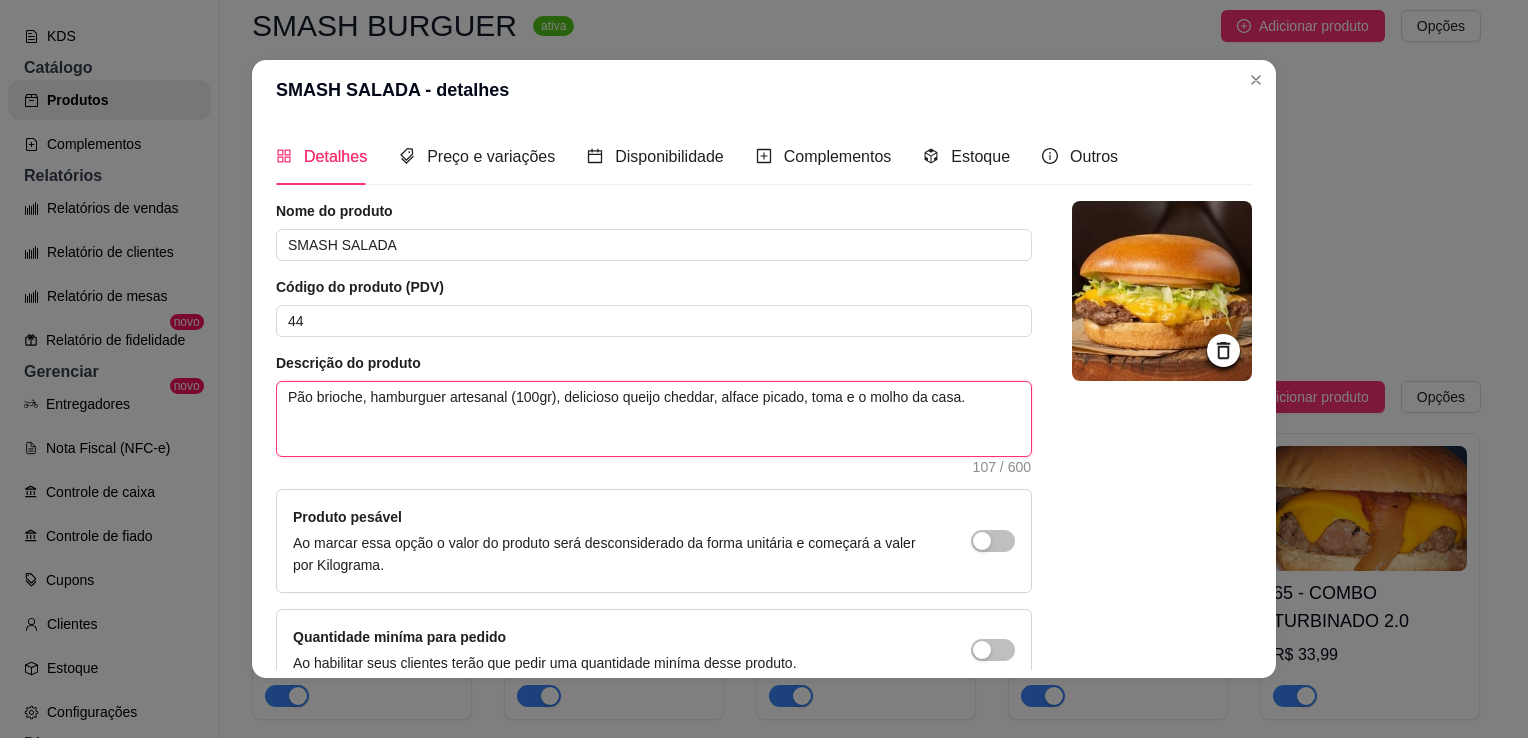 type 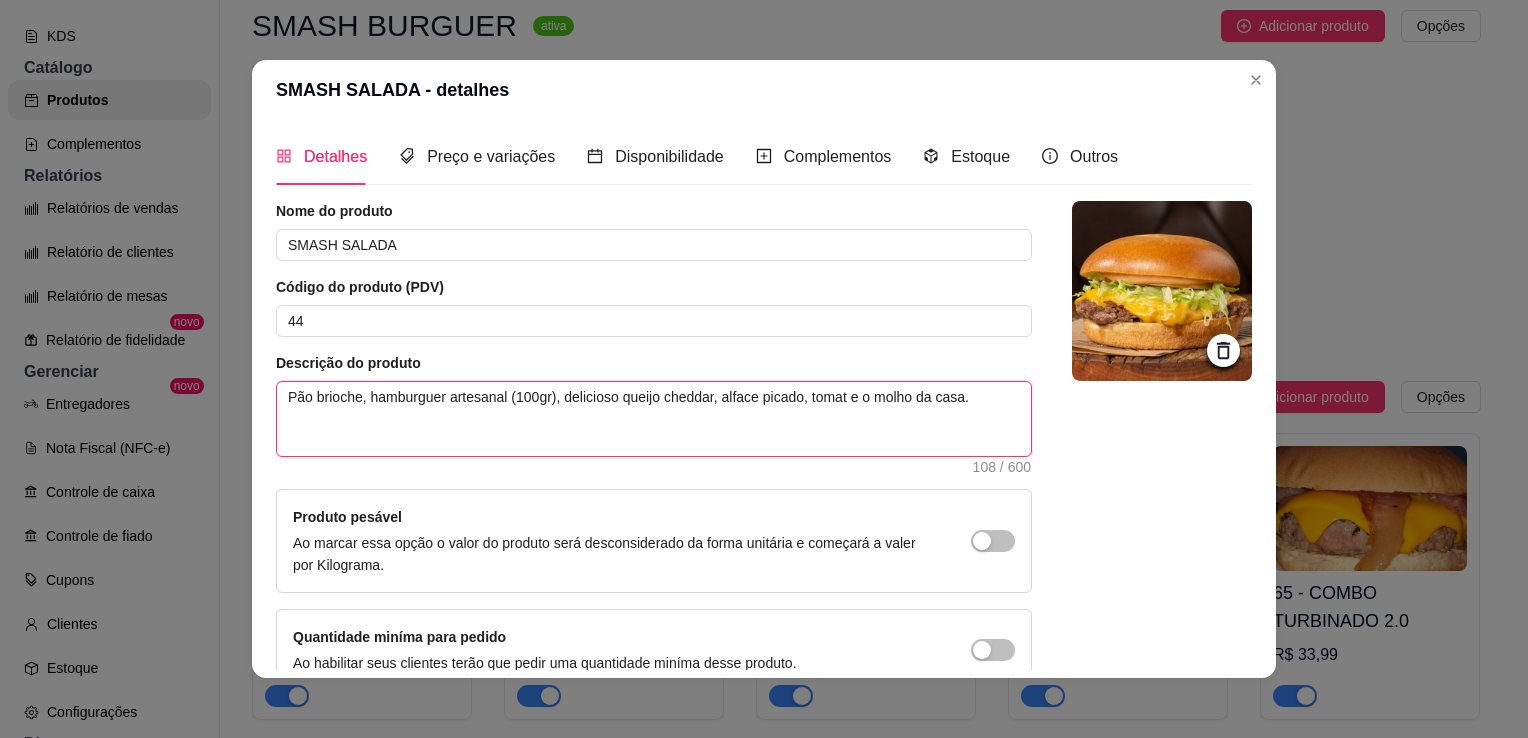 type 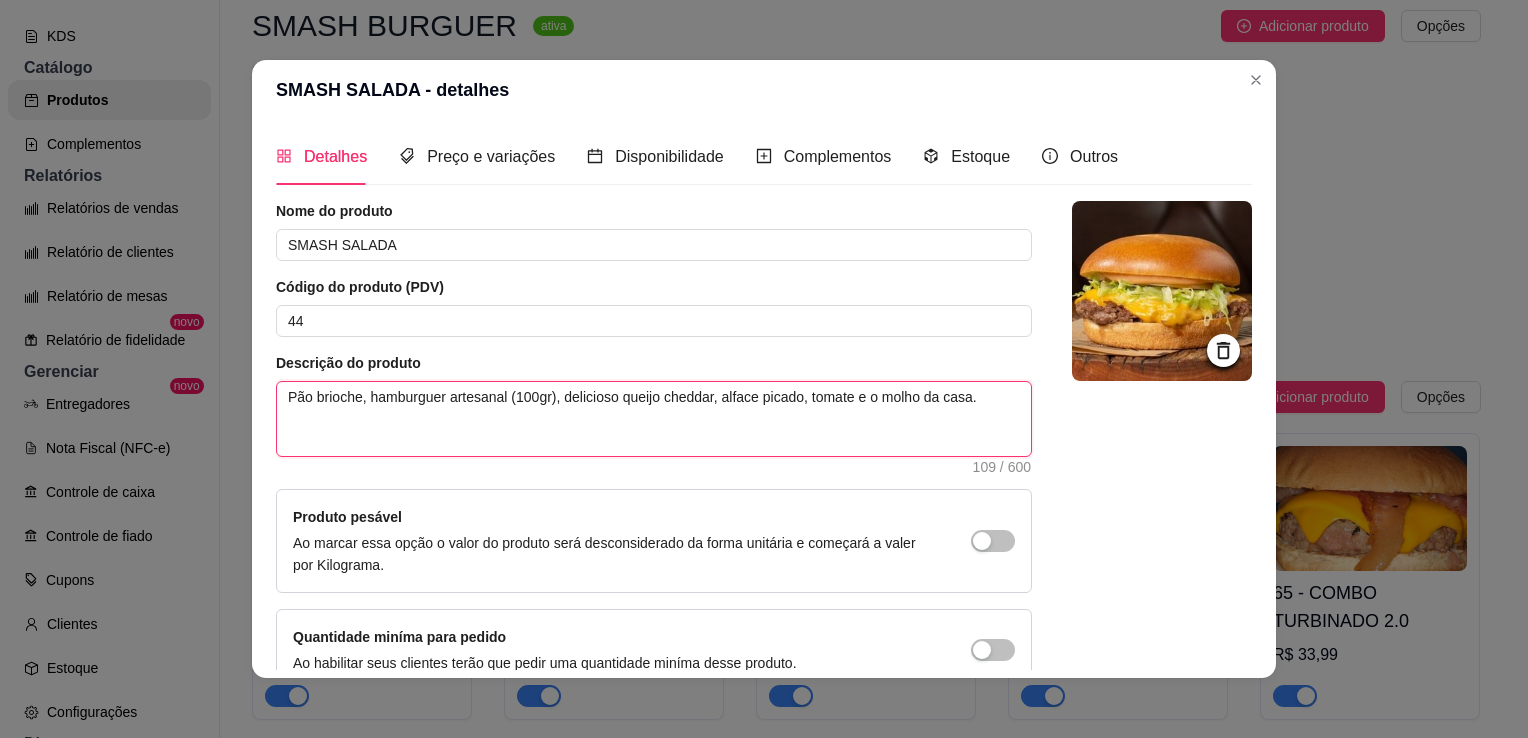 type on "Pão brioche, hamburguer artesanal (100gr), delicioso queijo cheddar, alface picado, tomate e o molho da casa." 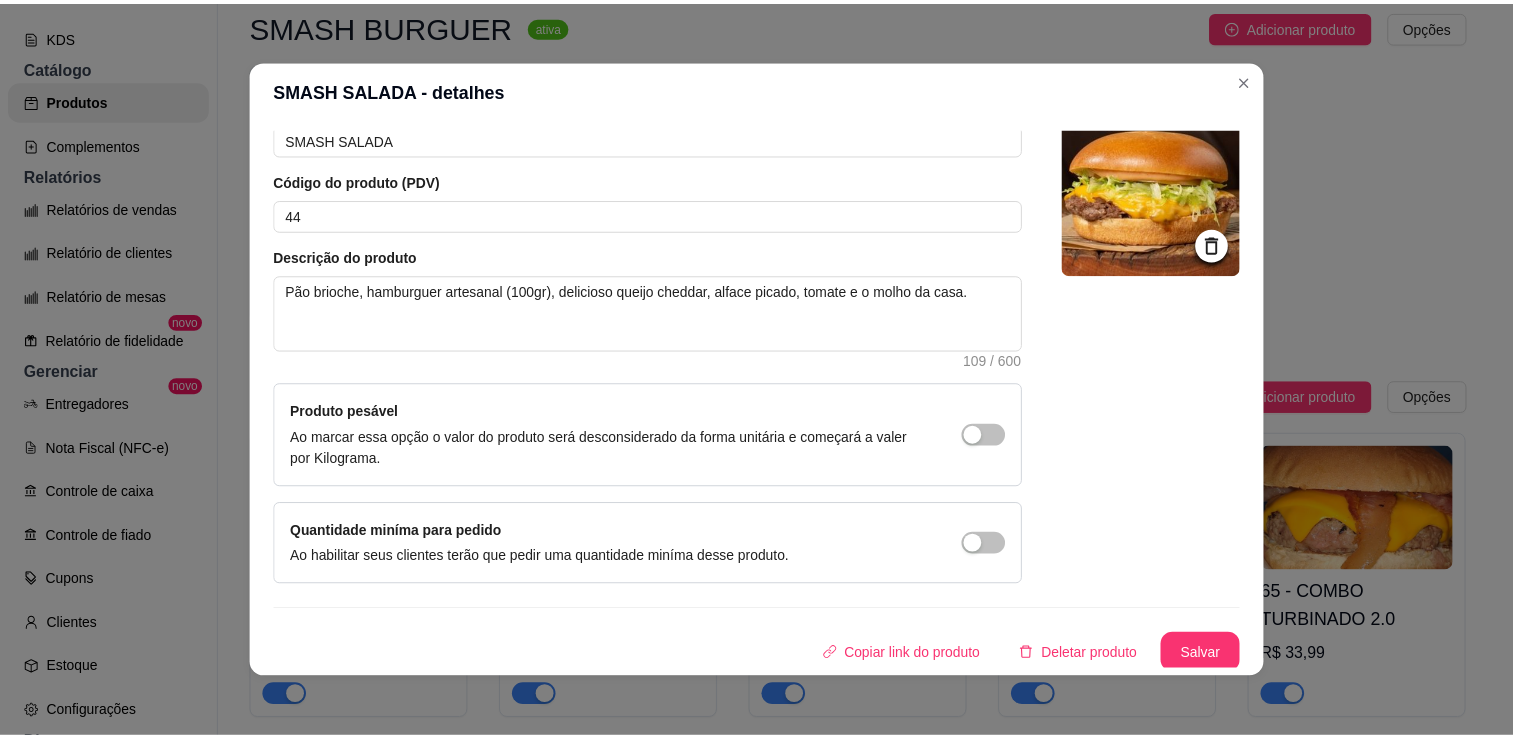 scroll, scrollTop: 107, scrollLeft: 0, axis: vertical 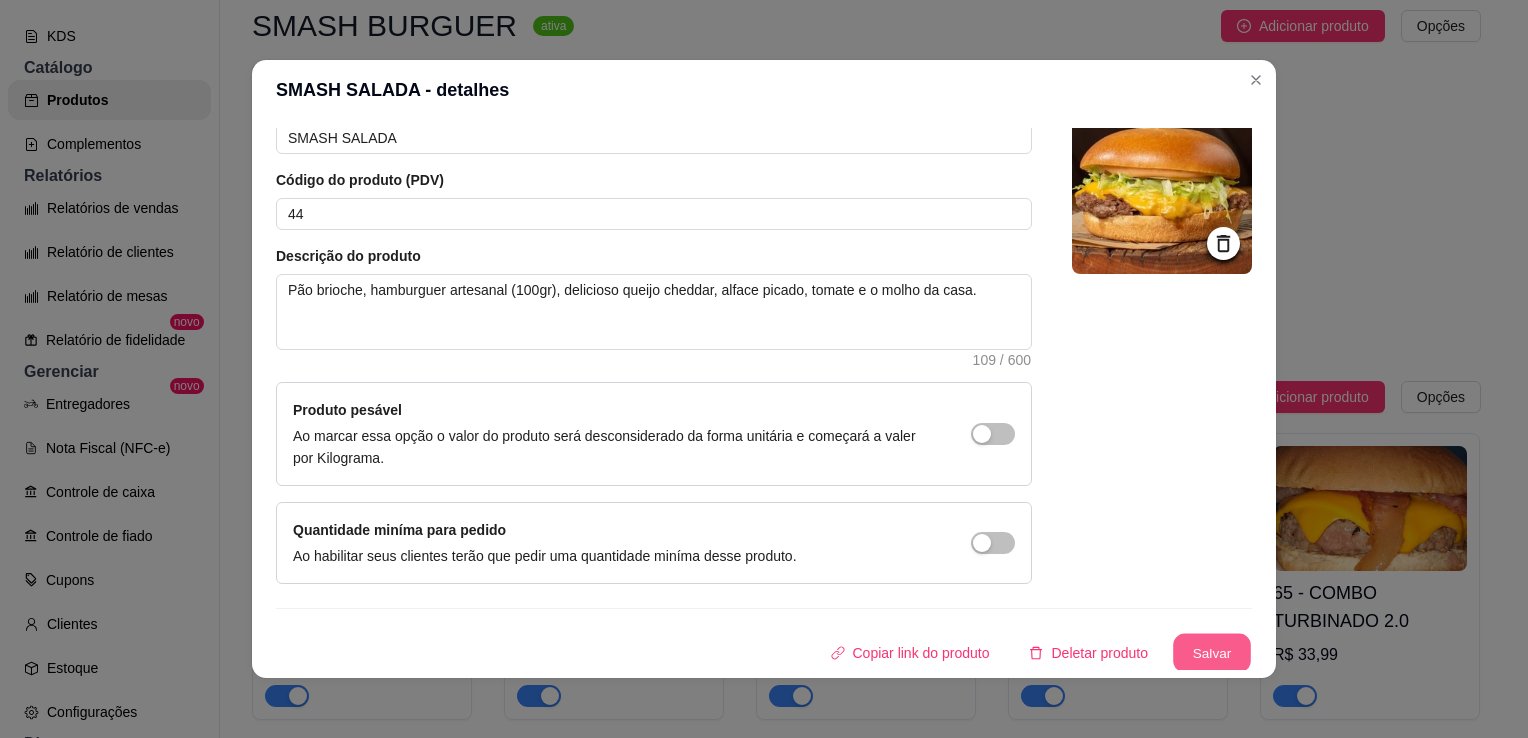 click on "Salvar" at bounding box center (1212, 653) 